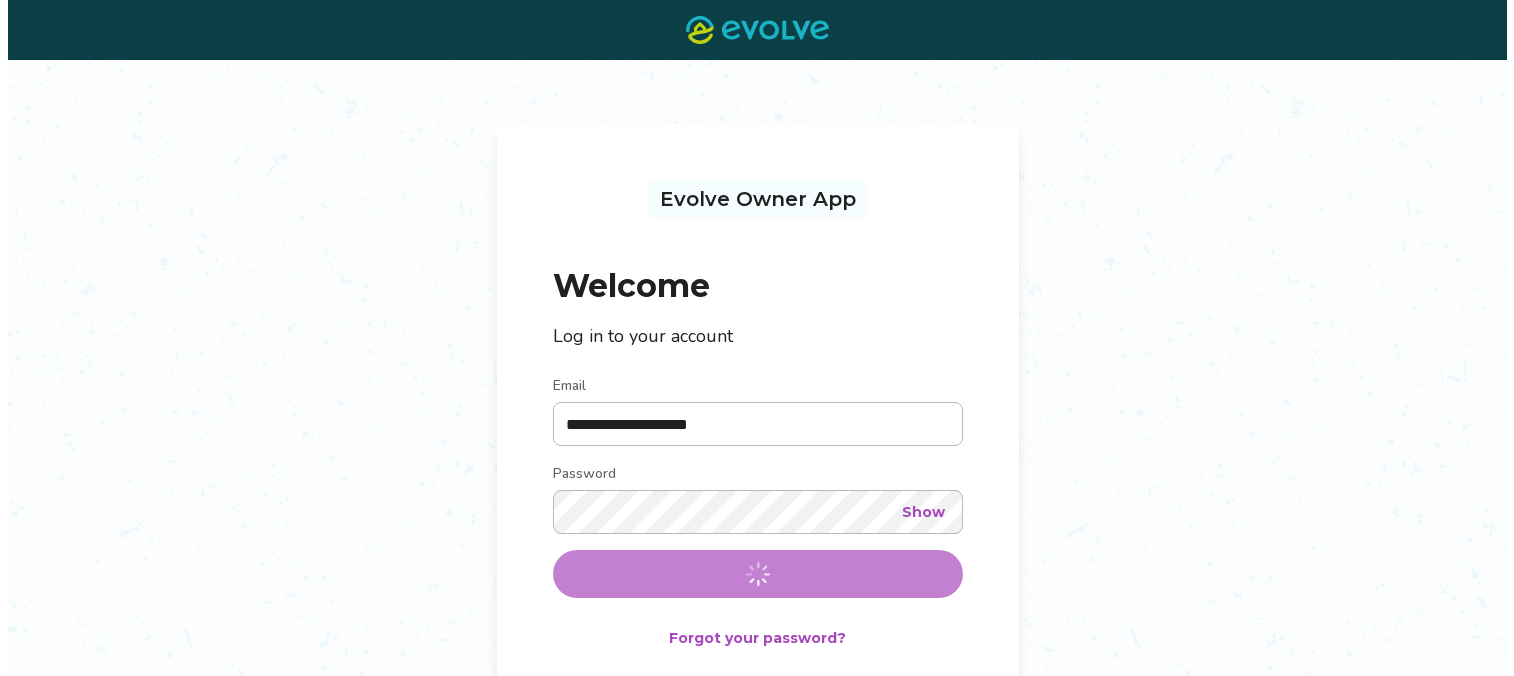 scroll, scrollTop: 0, scrollLeft: 0, axis: both 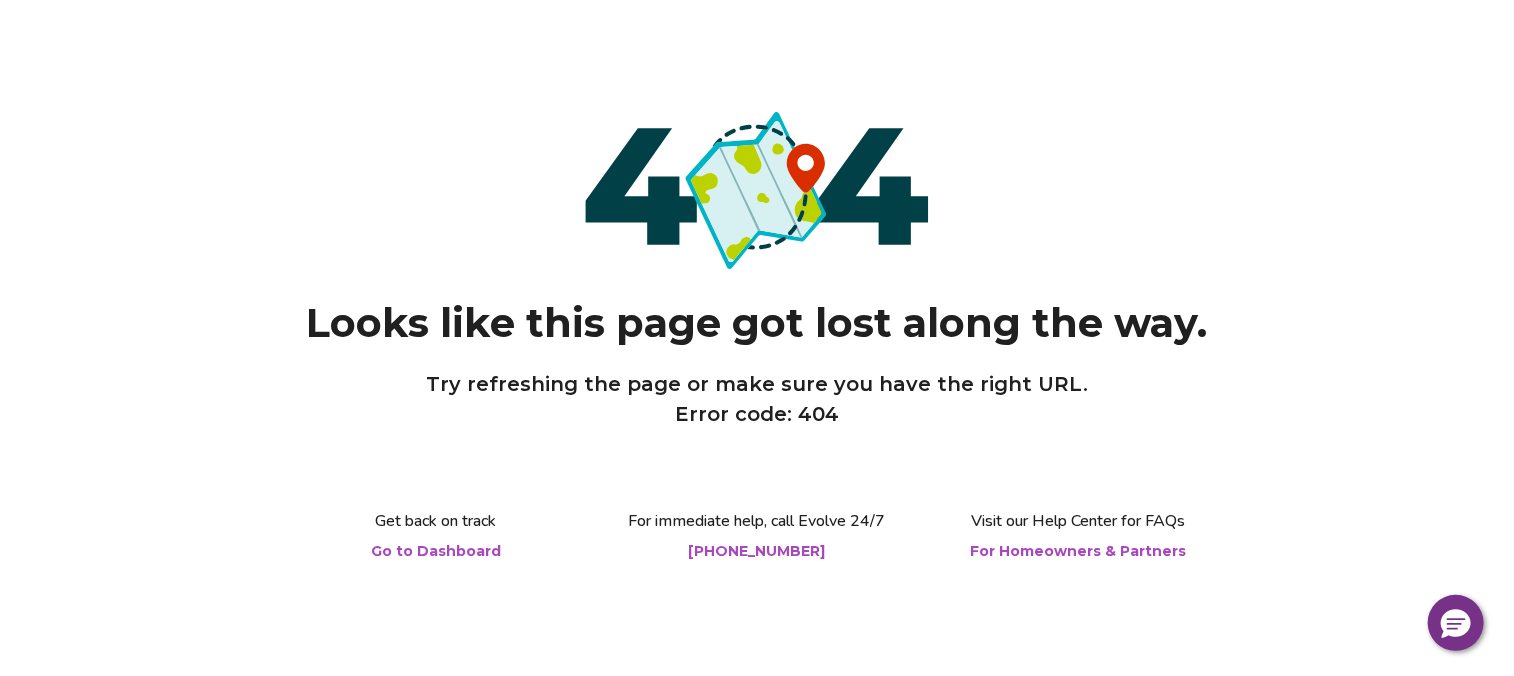 click on "Go to Dashboard" at bounding box center (436, 551) 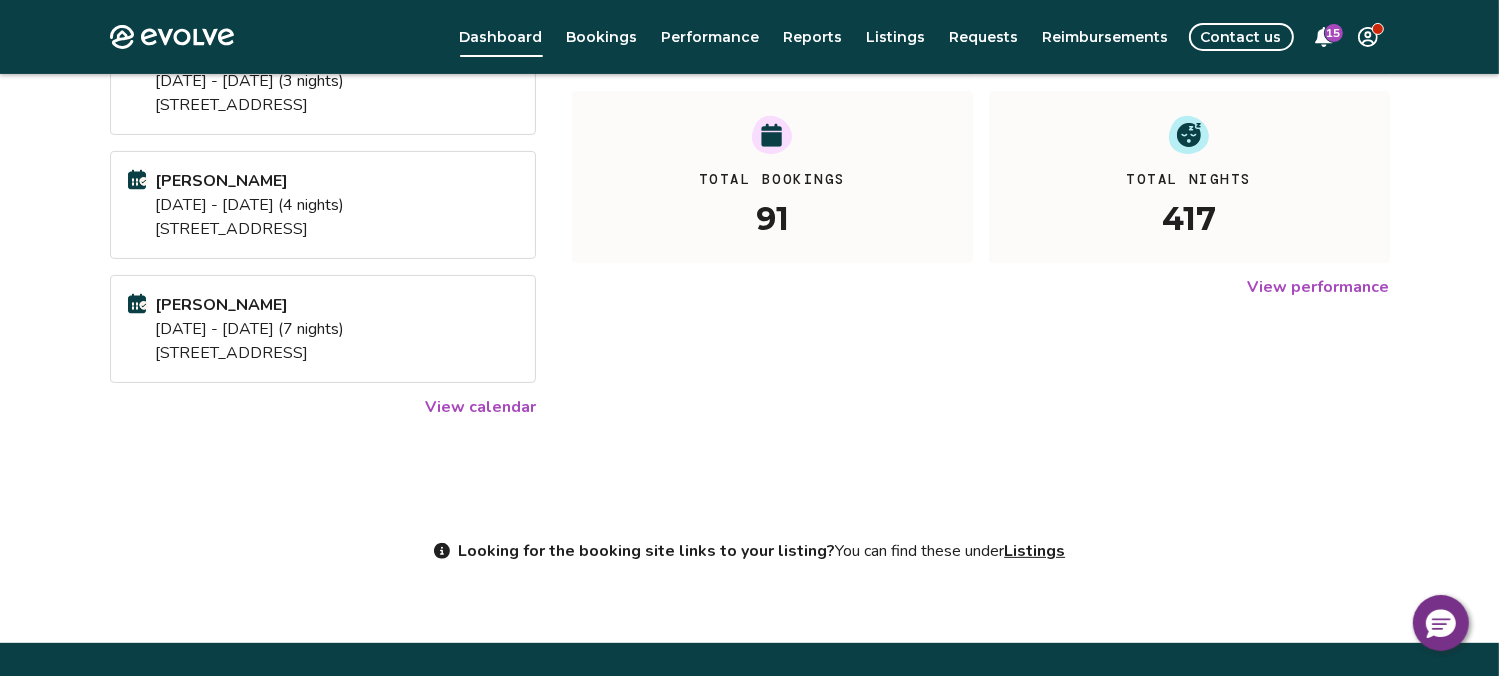 scroll, scrollTop: 504, scrollLeft: 0, axis: vertical 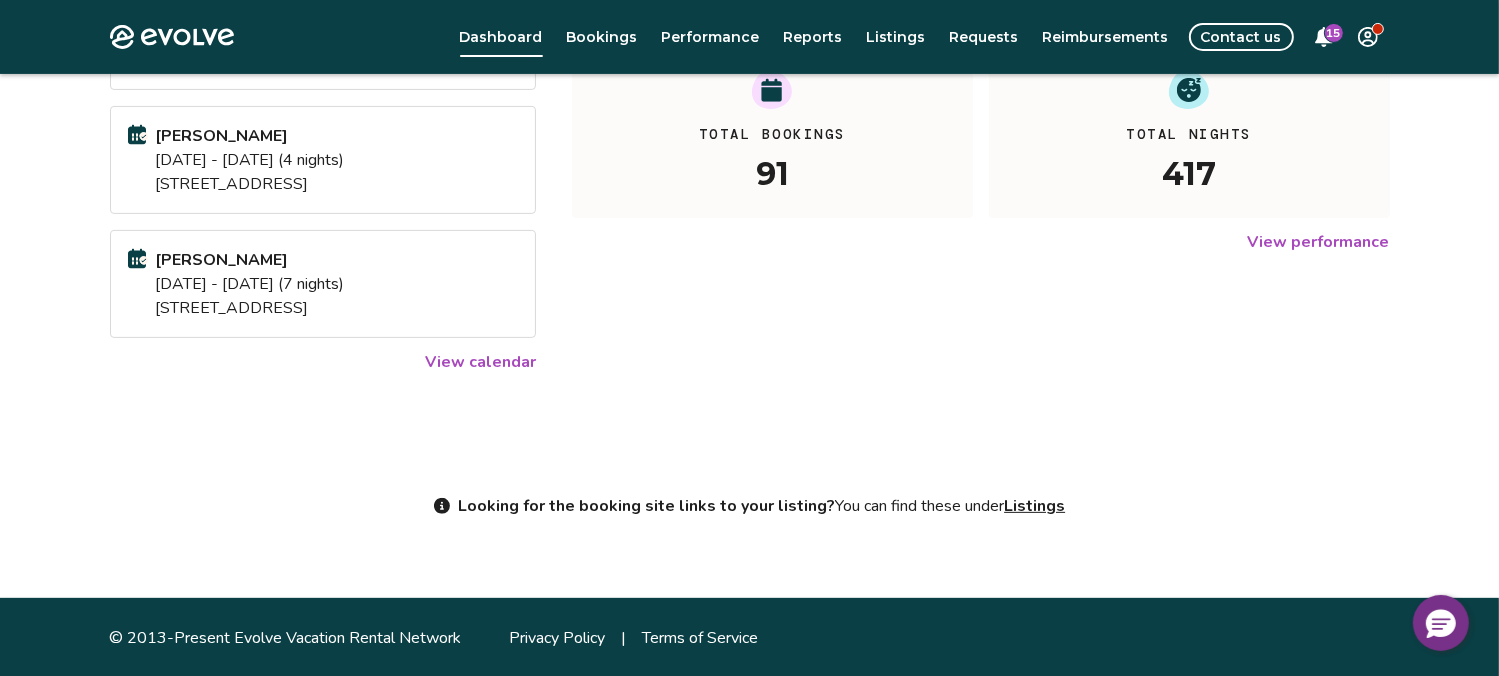 click on "View calendar" at bounding box center [480, 362] 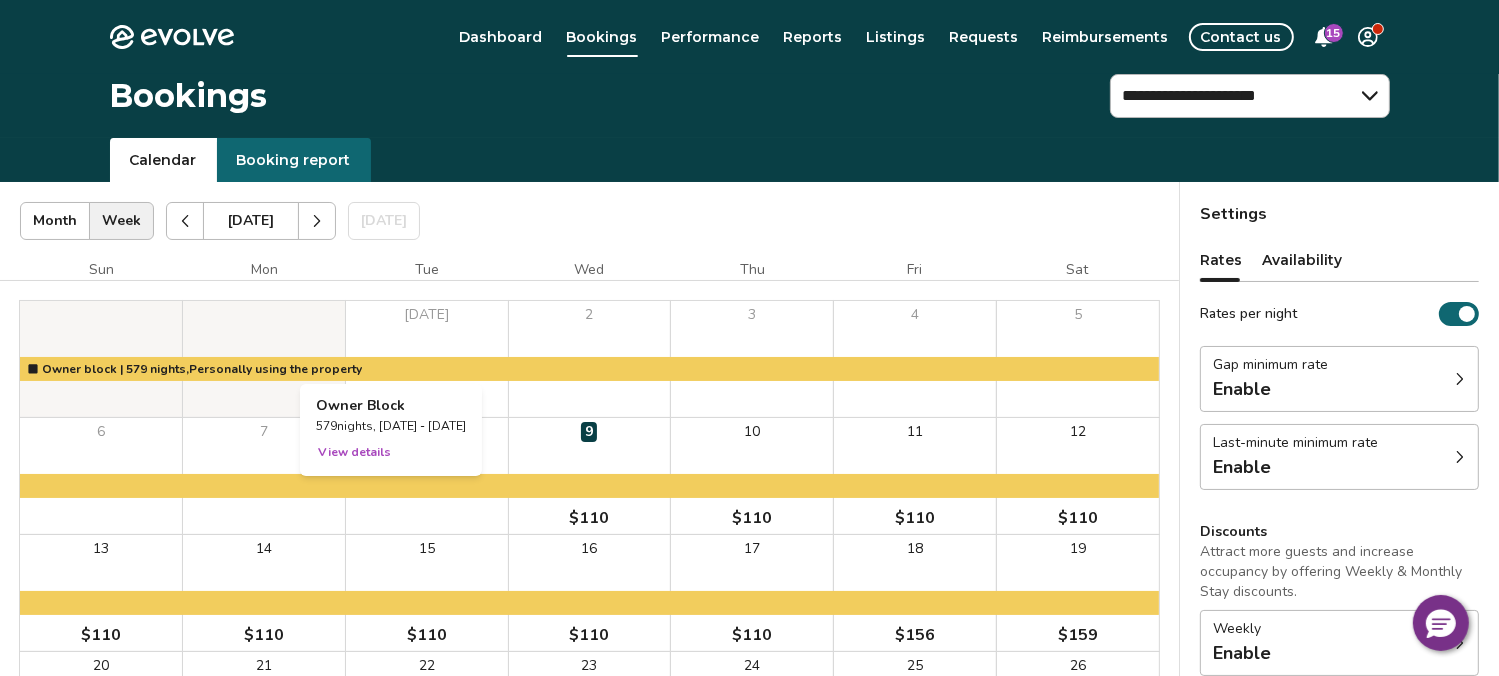 scroll, scrollTop: 2, scrollLeft: 0, axis: vertical 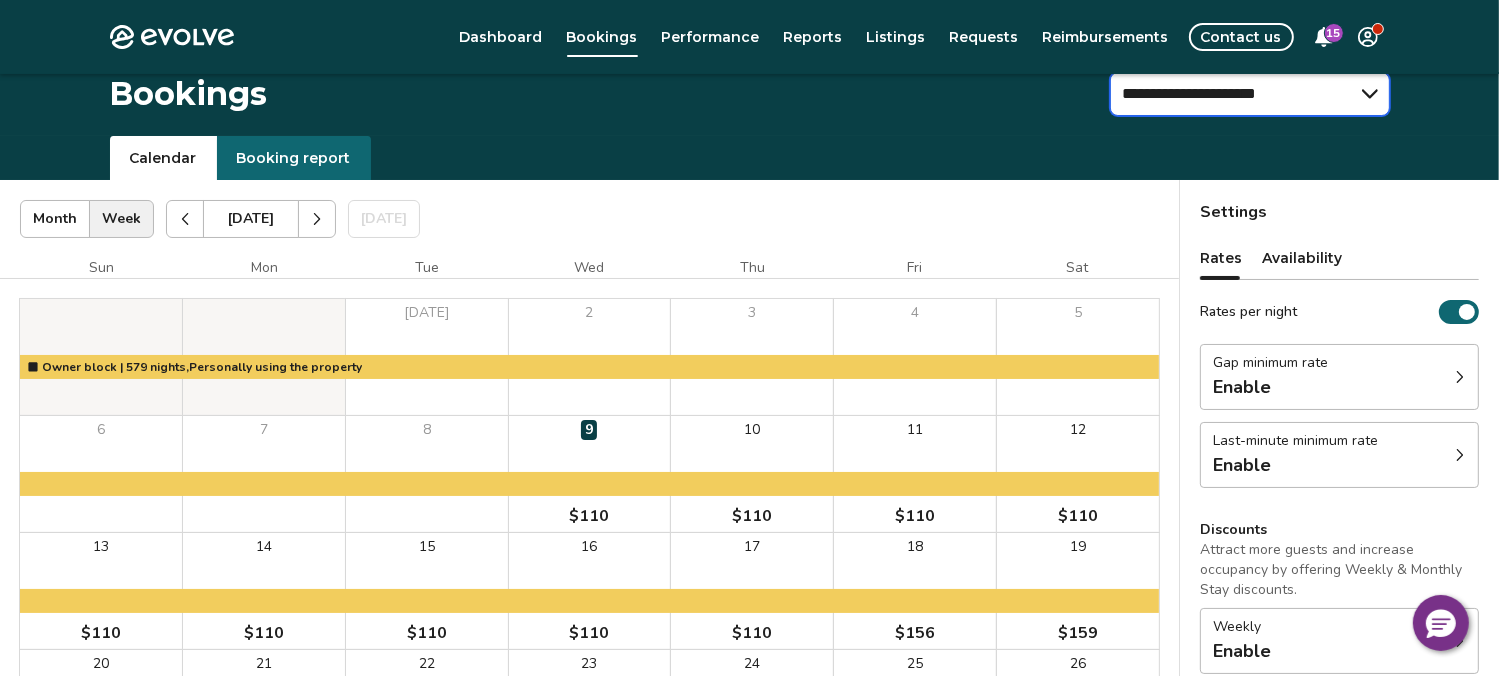 click on "**********" at bounding box center [1250, 94] 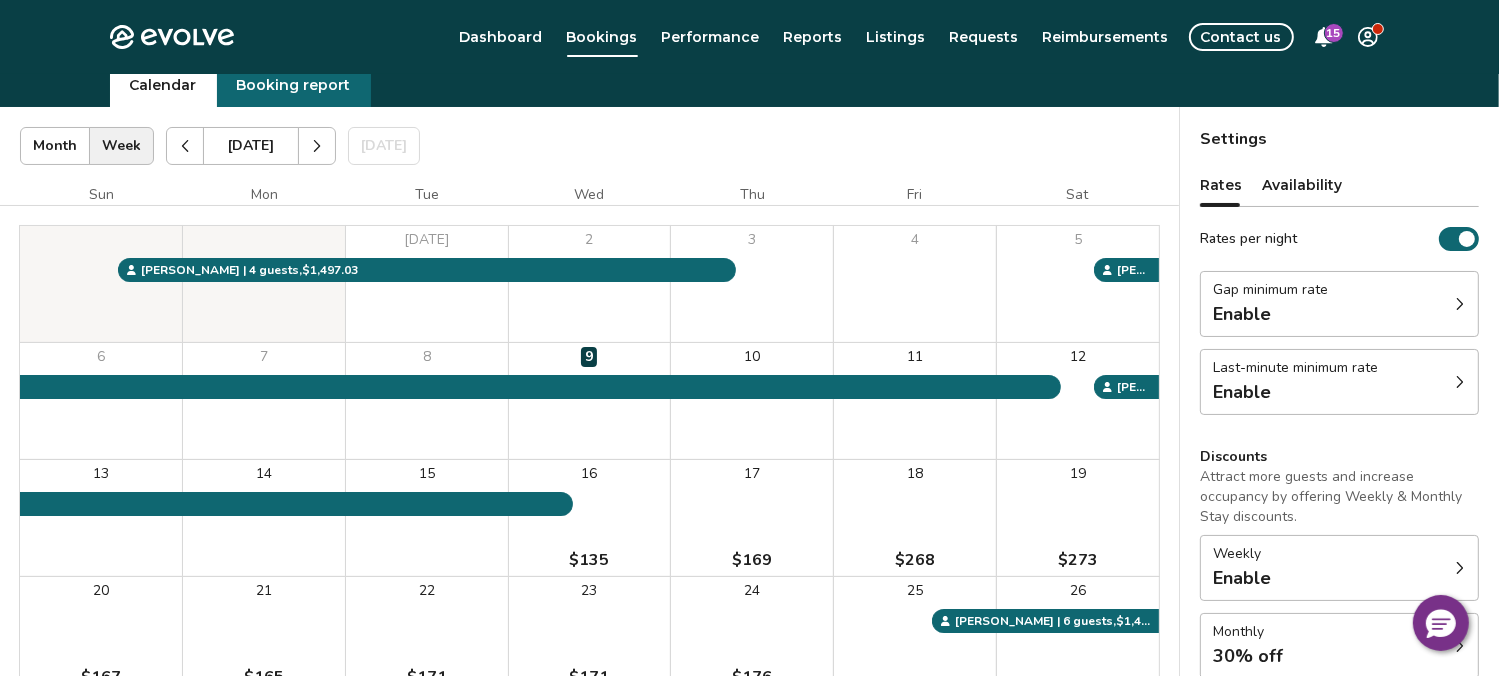 scroll, scrollTop: 0, scrollLeft: 0, axis: both 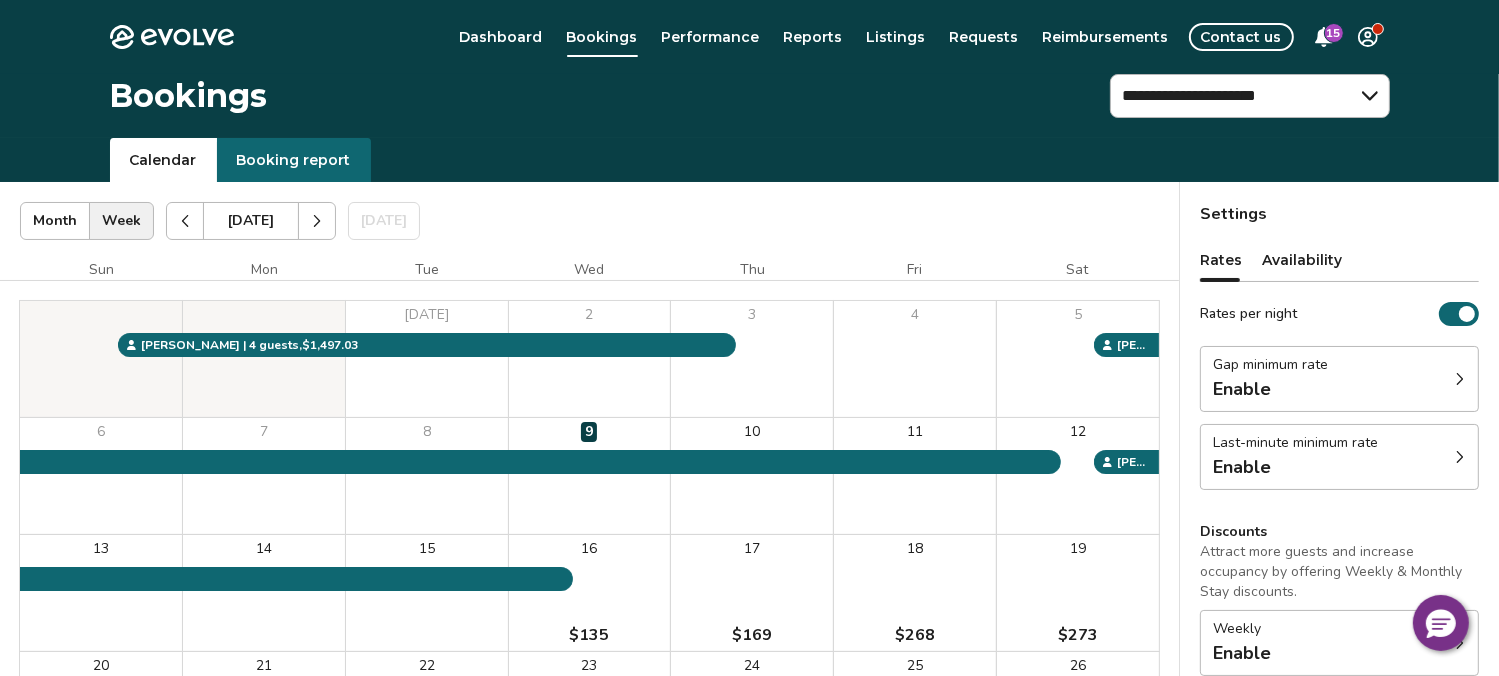 click 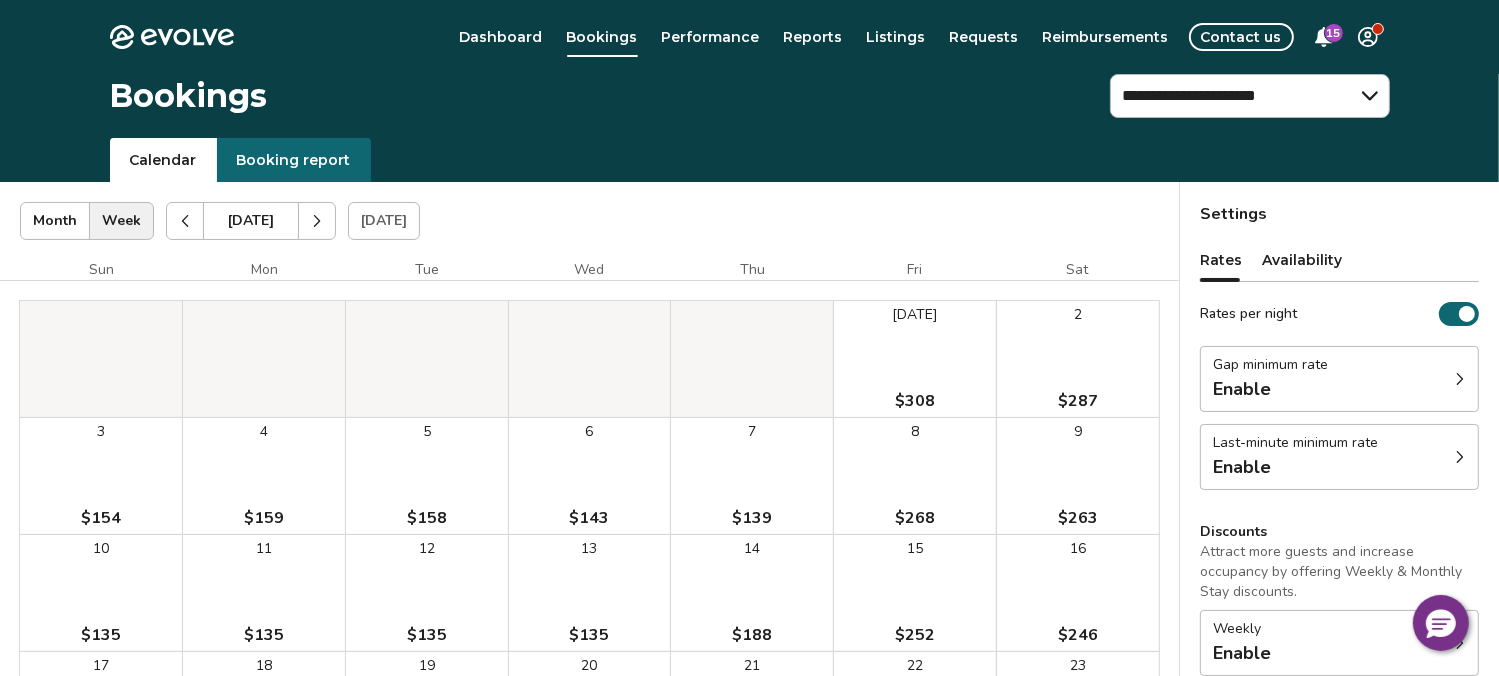 click 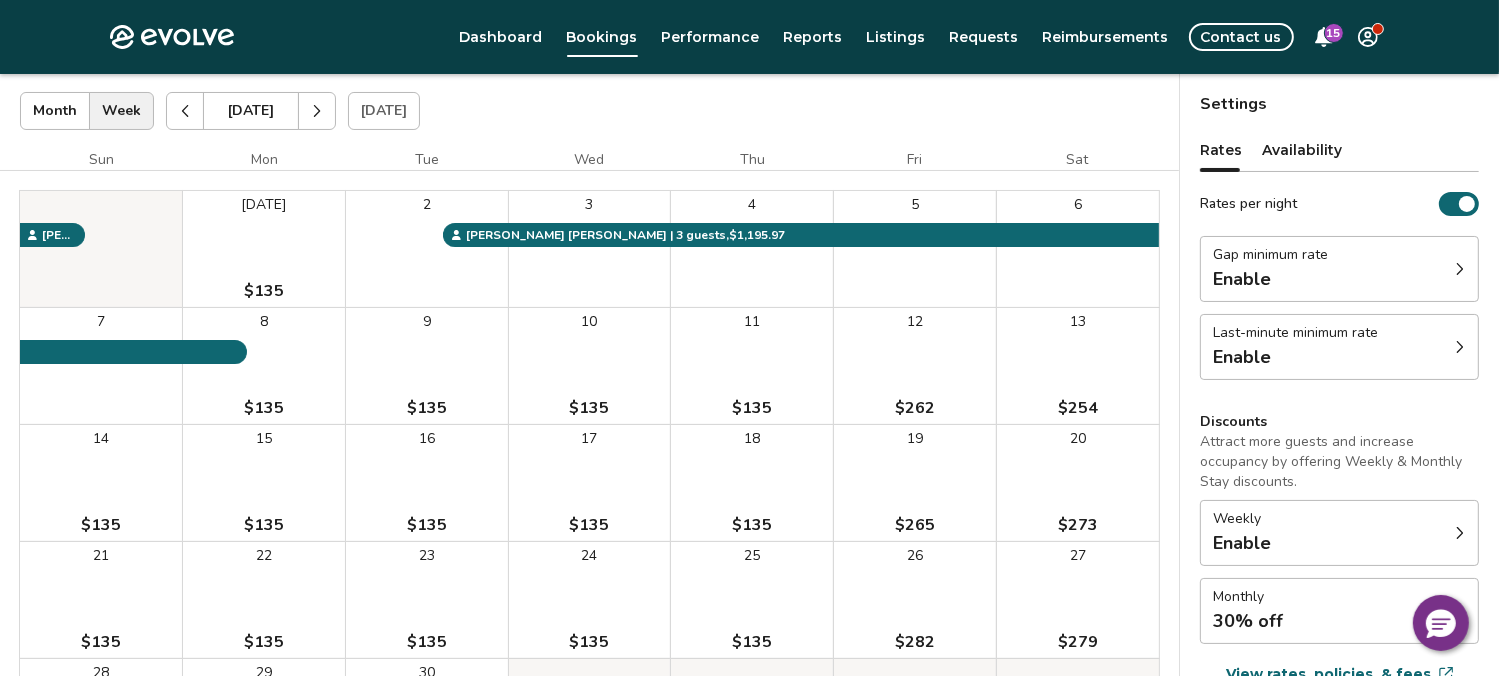 scroll, scrollTop: 116, scrollLeft: 0, axis: vertical 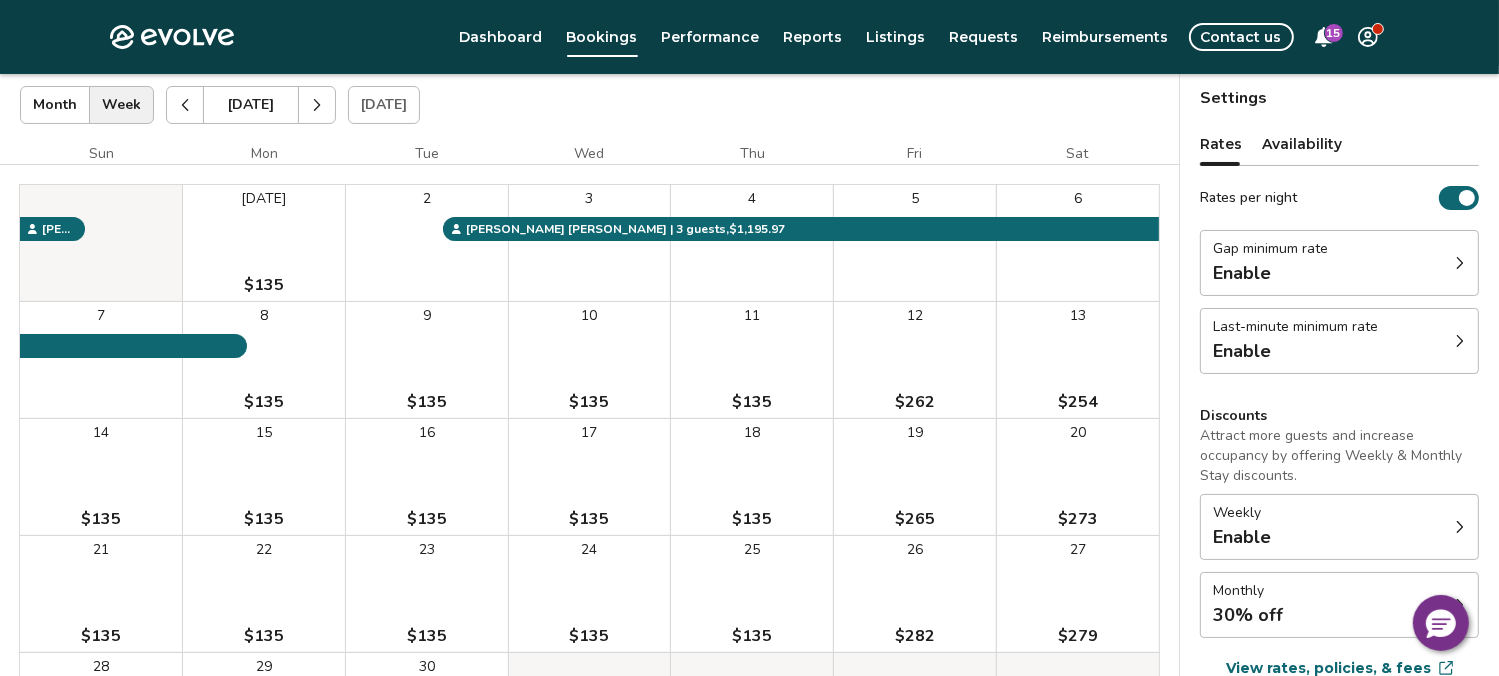 click on "Availability" at bounding box center (1302, 144) 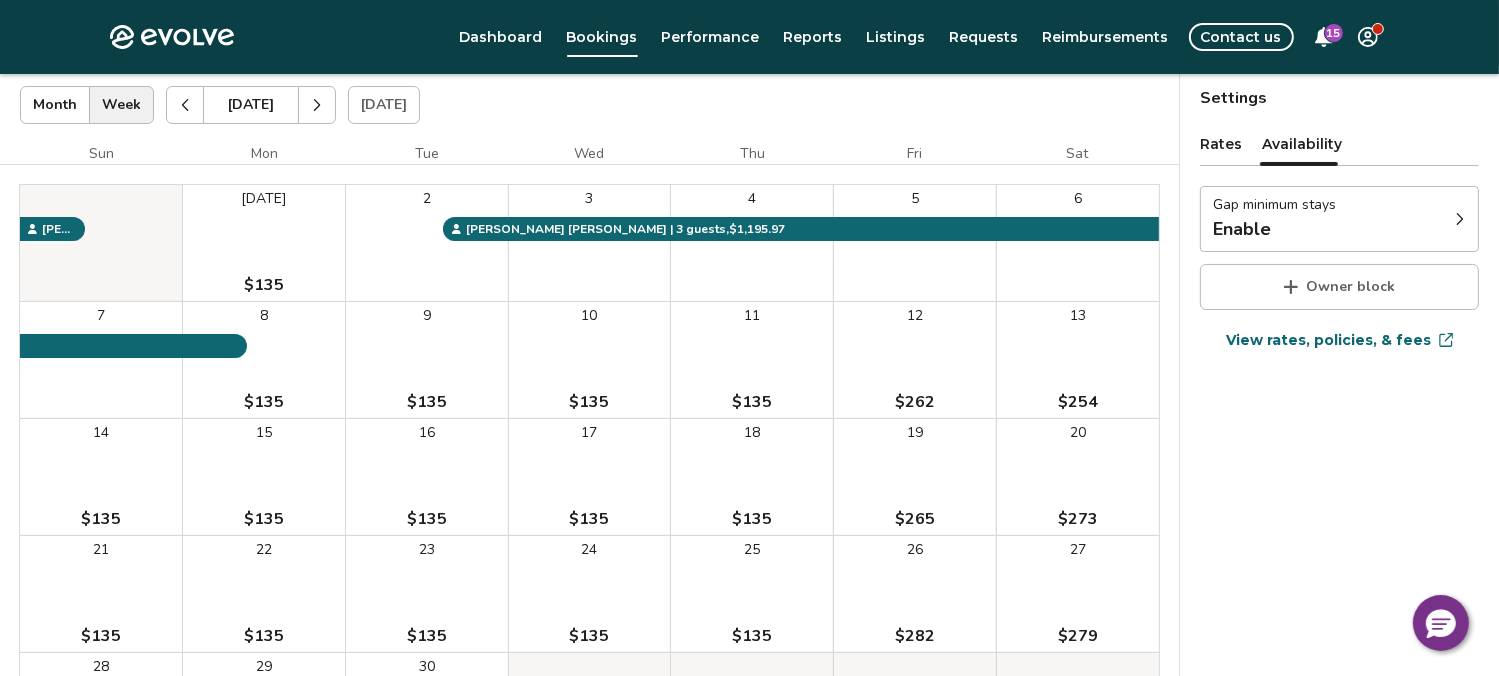 click on "Owner block" at bounding box center [1350, 287] 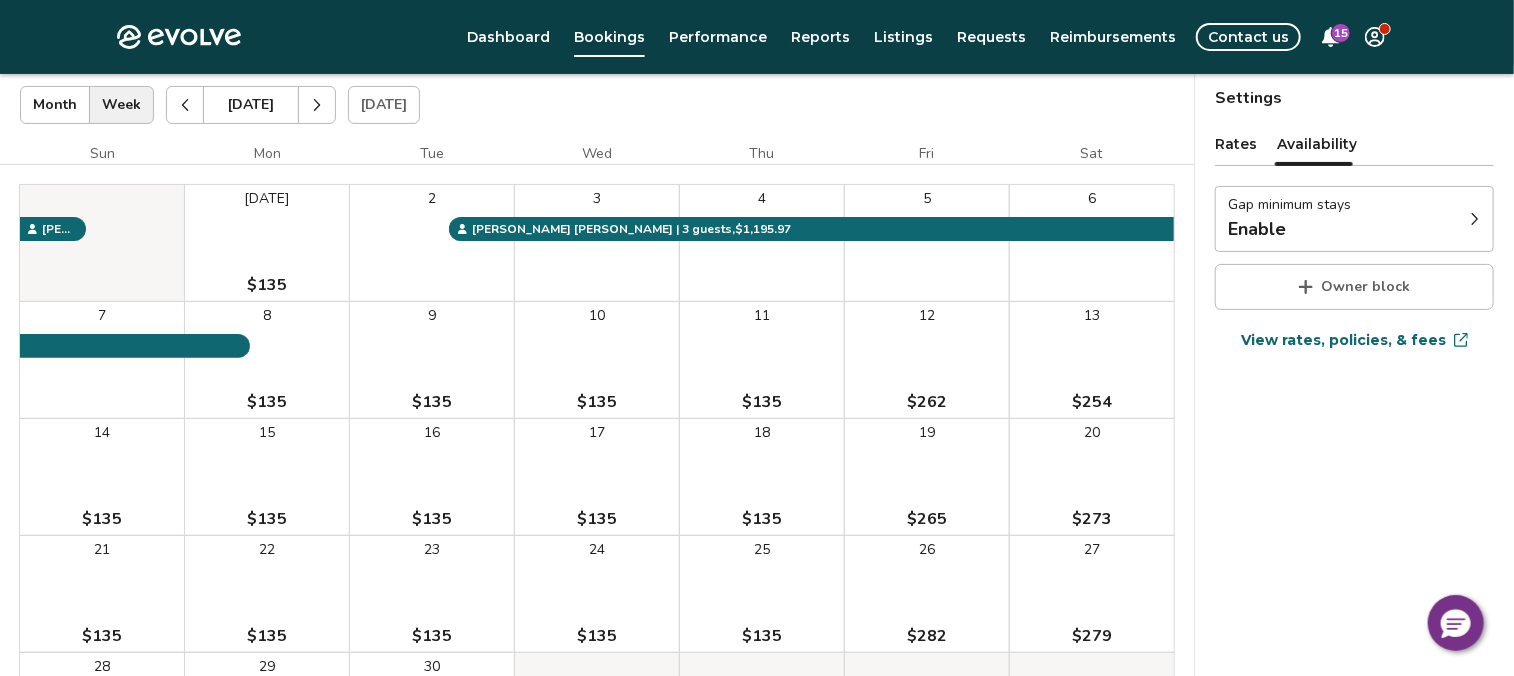 select on "**********" 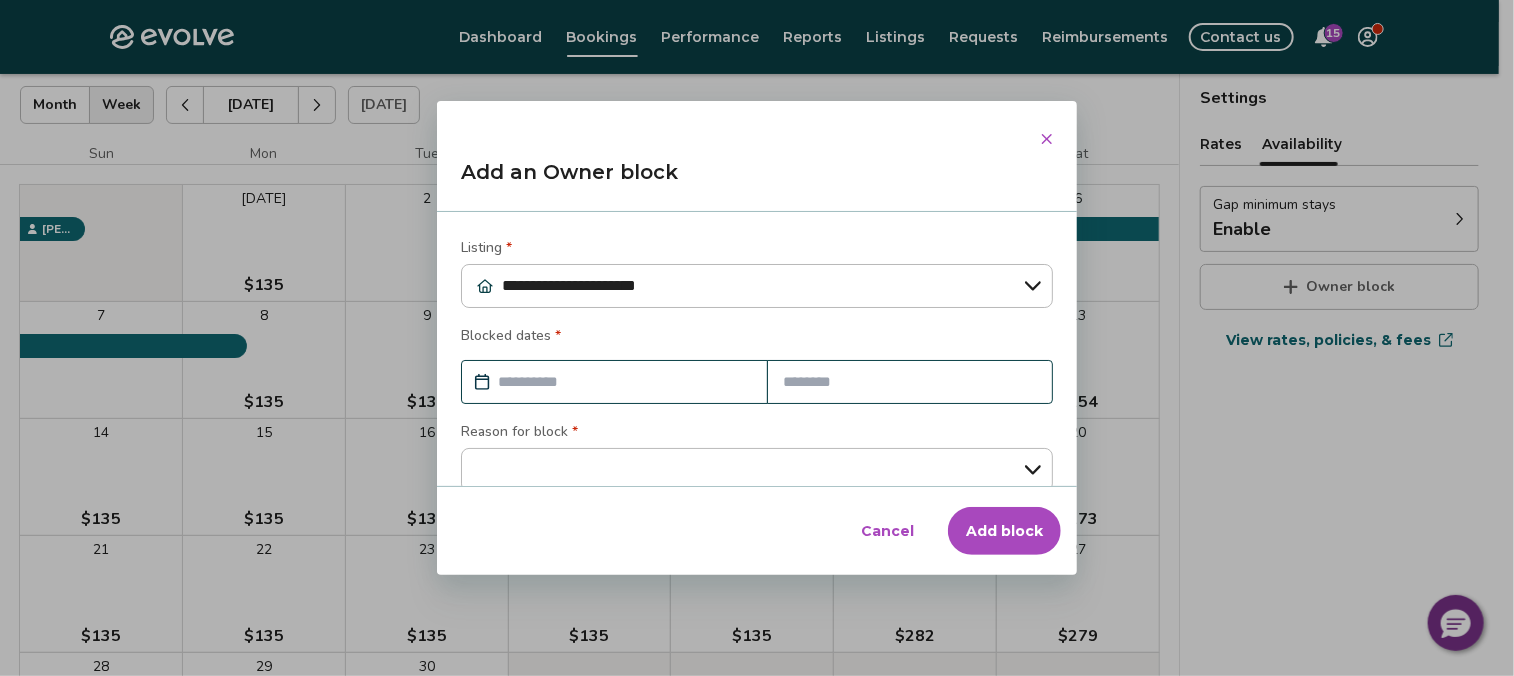 click at bounding box center (624, 382) 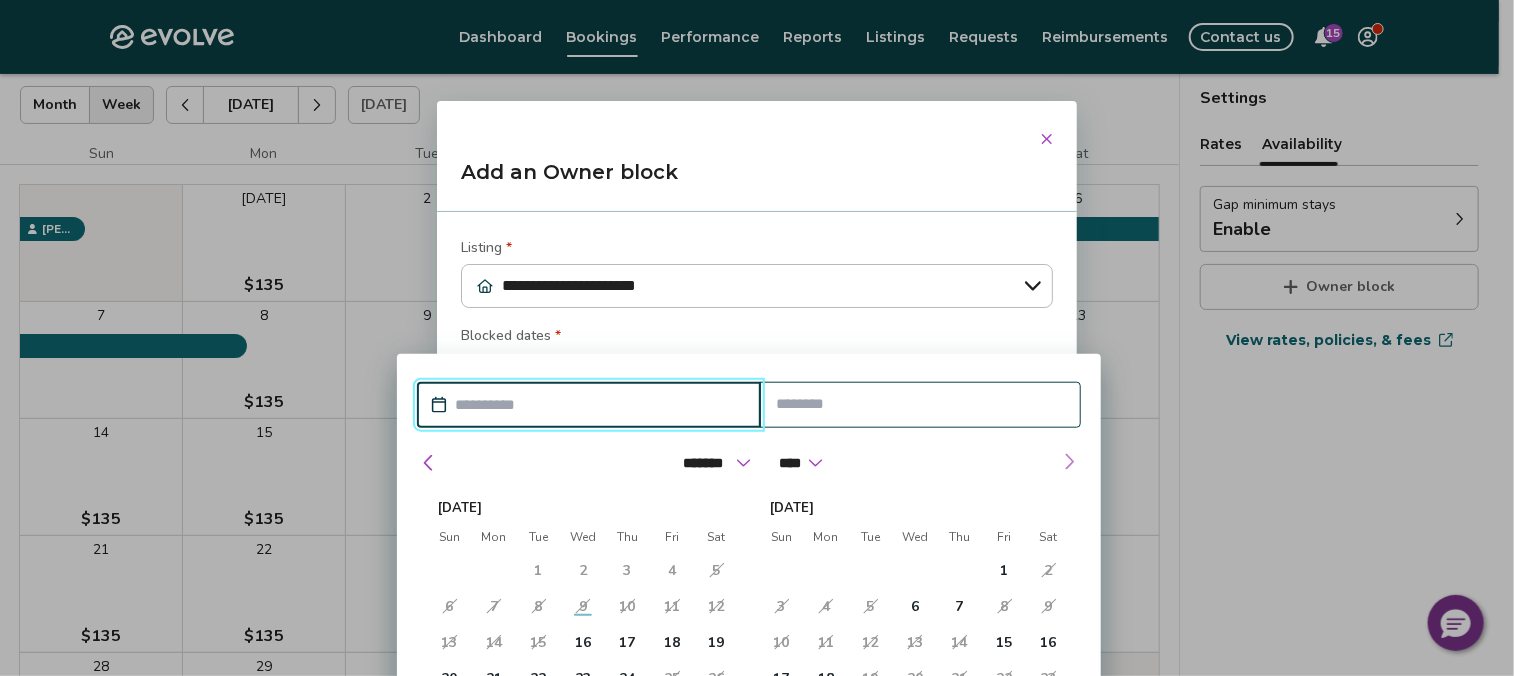 click at bounding box center [1069, 462] 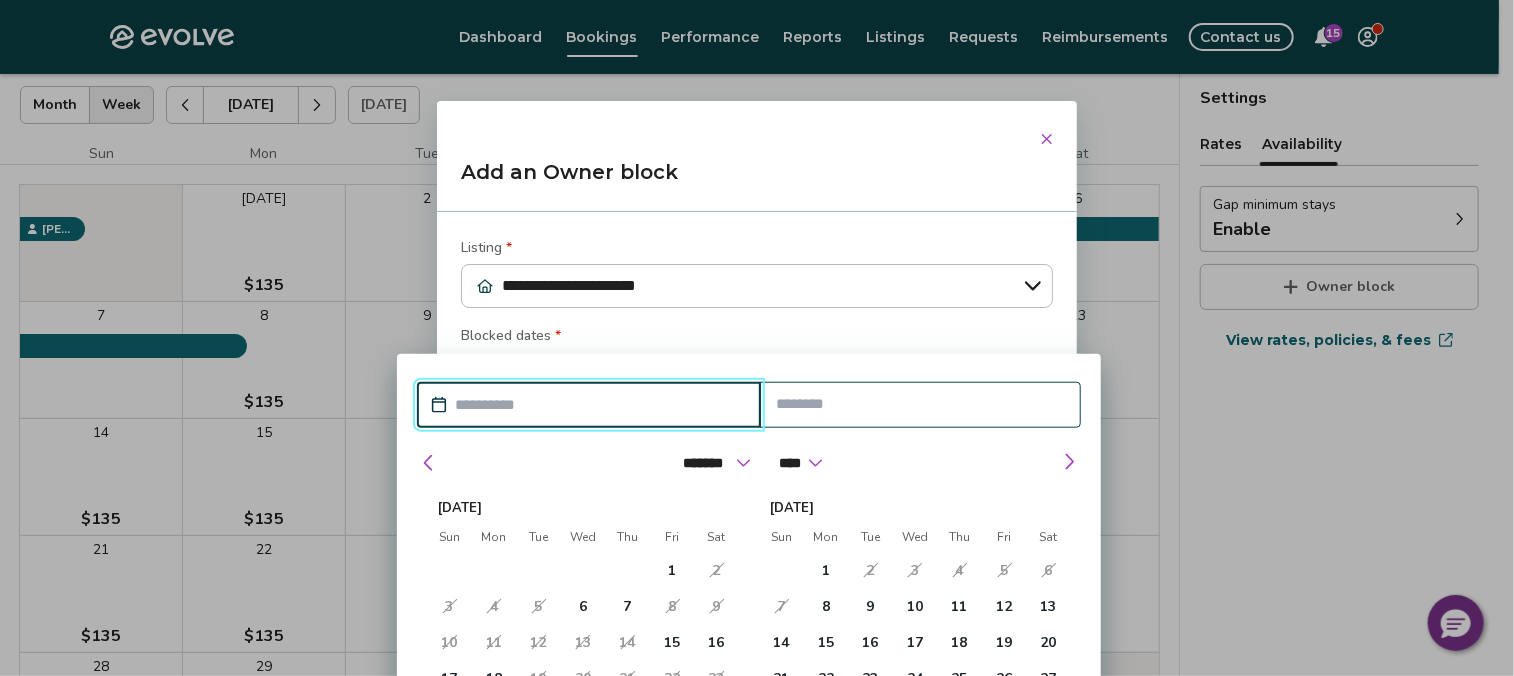 type 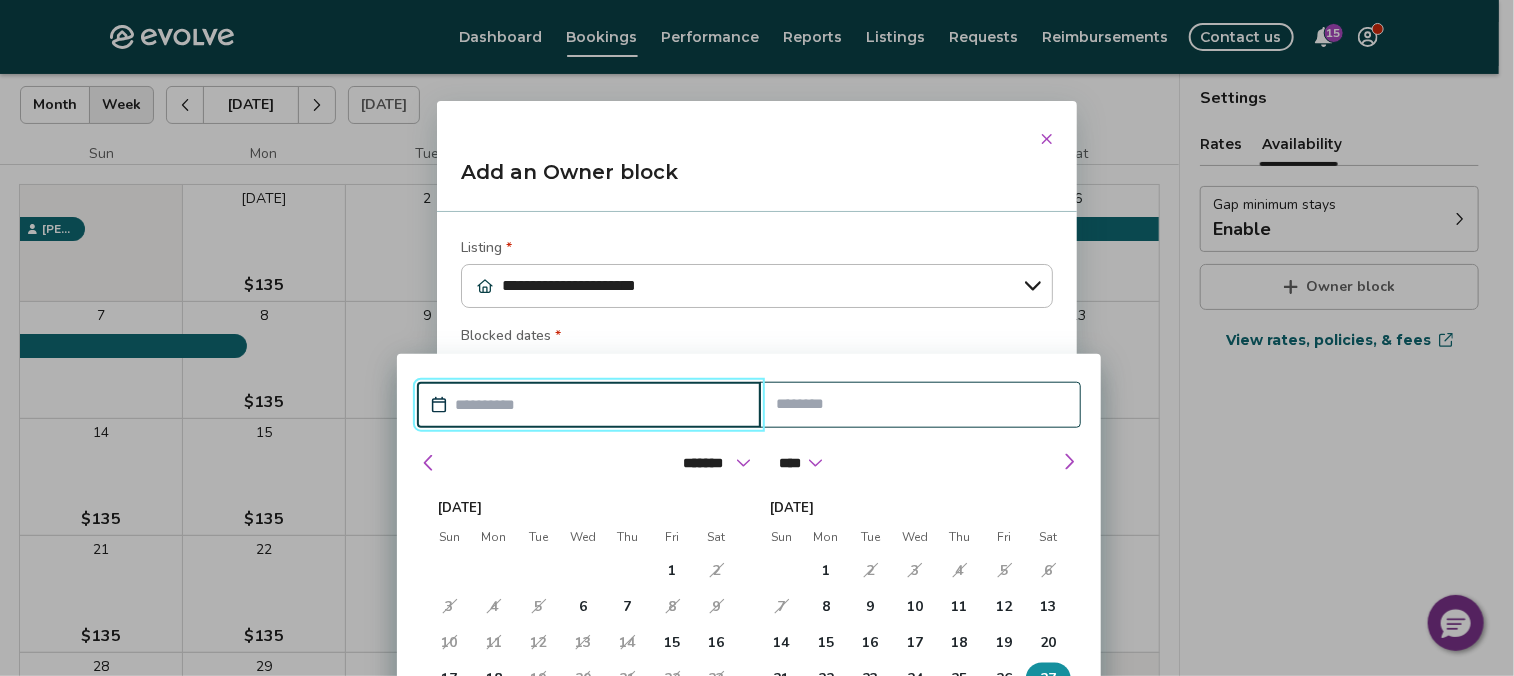 click on "27" at bounding box center (1049, 679) 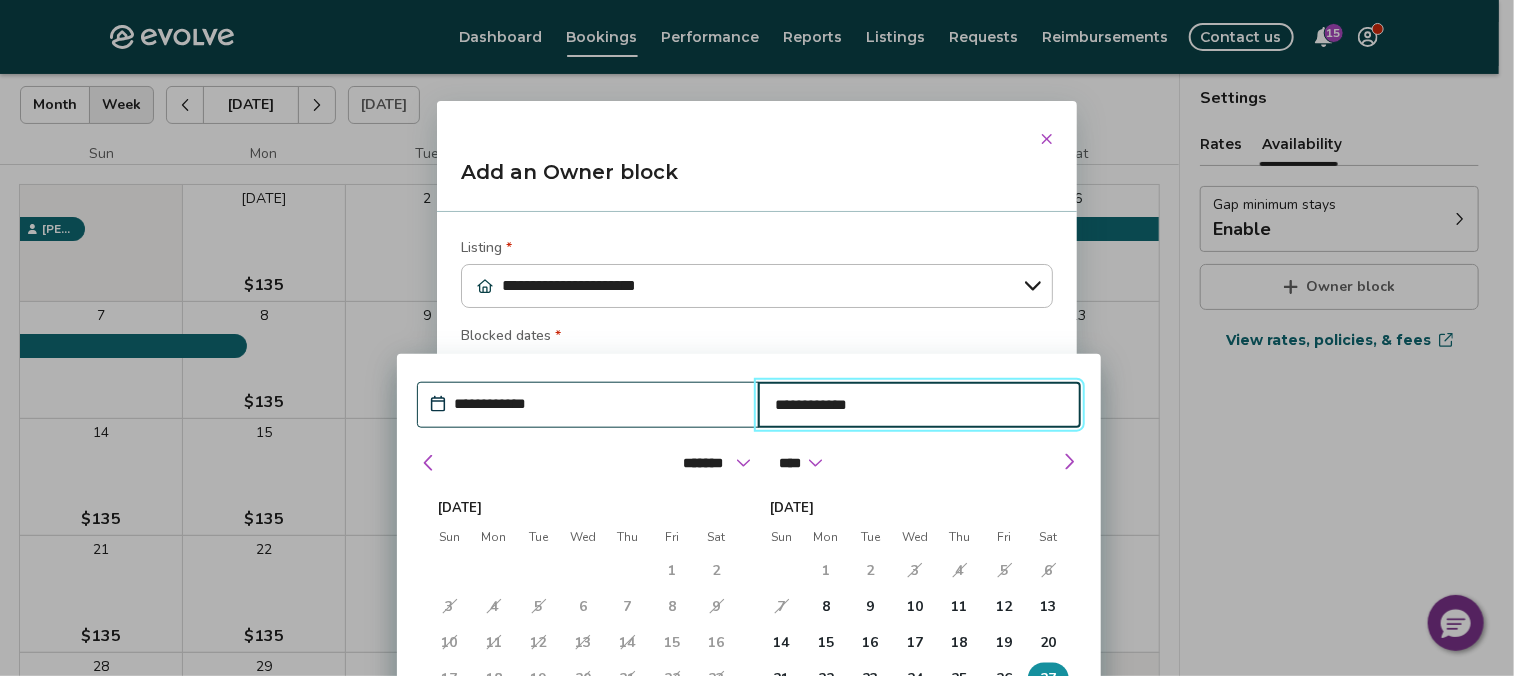 type on "*" 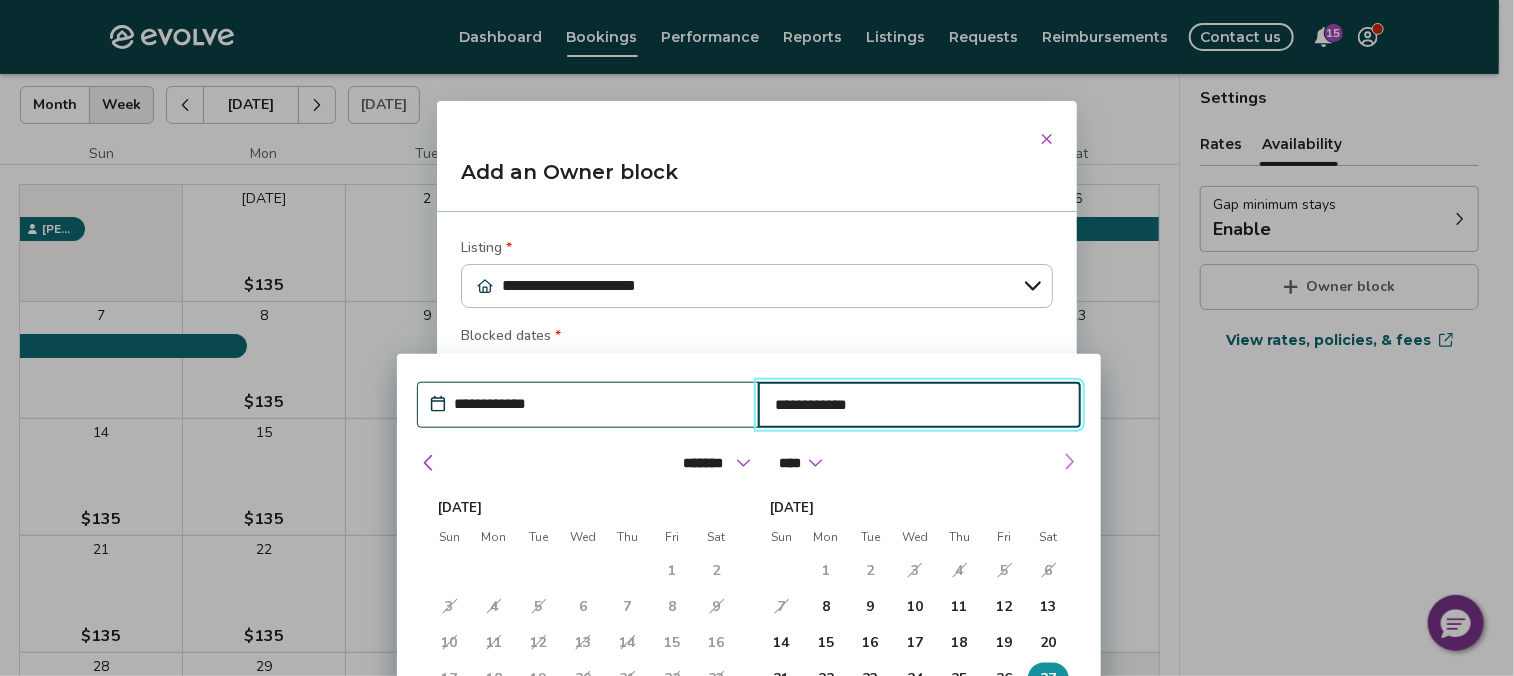 click at bounding box center [1069, 462] 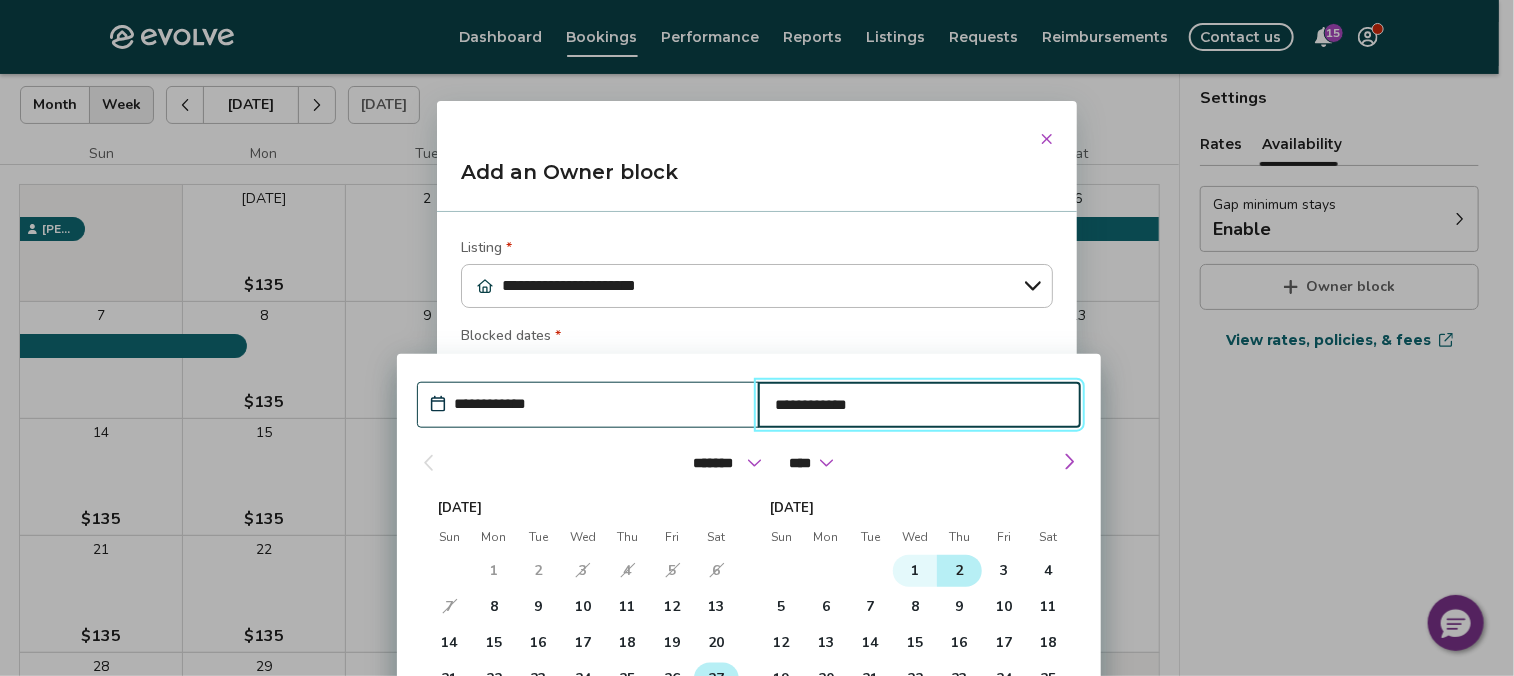 click on "2" at bounding box center (959, 571) 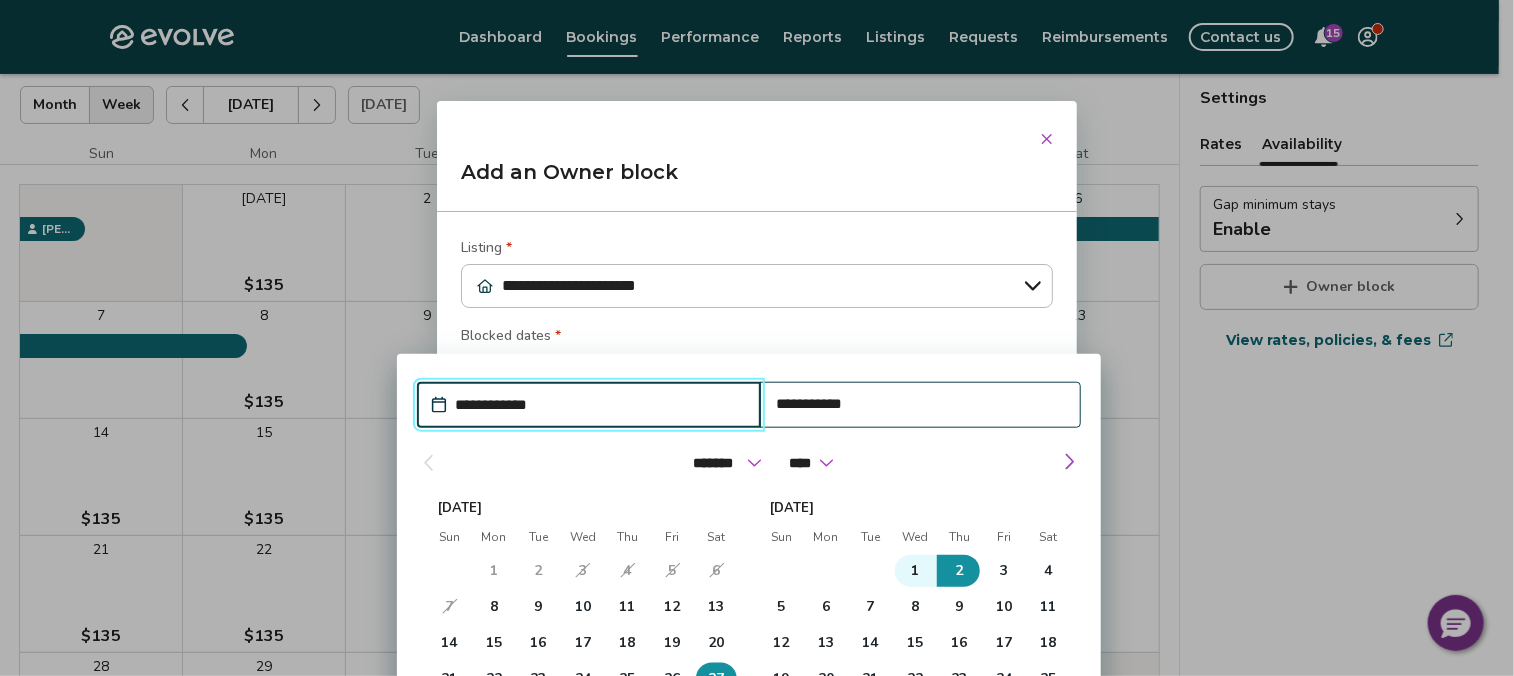 drag, startPoint x: 772, startPoint y: 353, endPoint x: 776, endPoint y: 247, distance: 106.07545 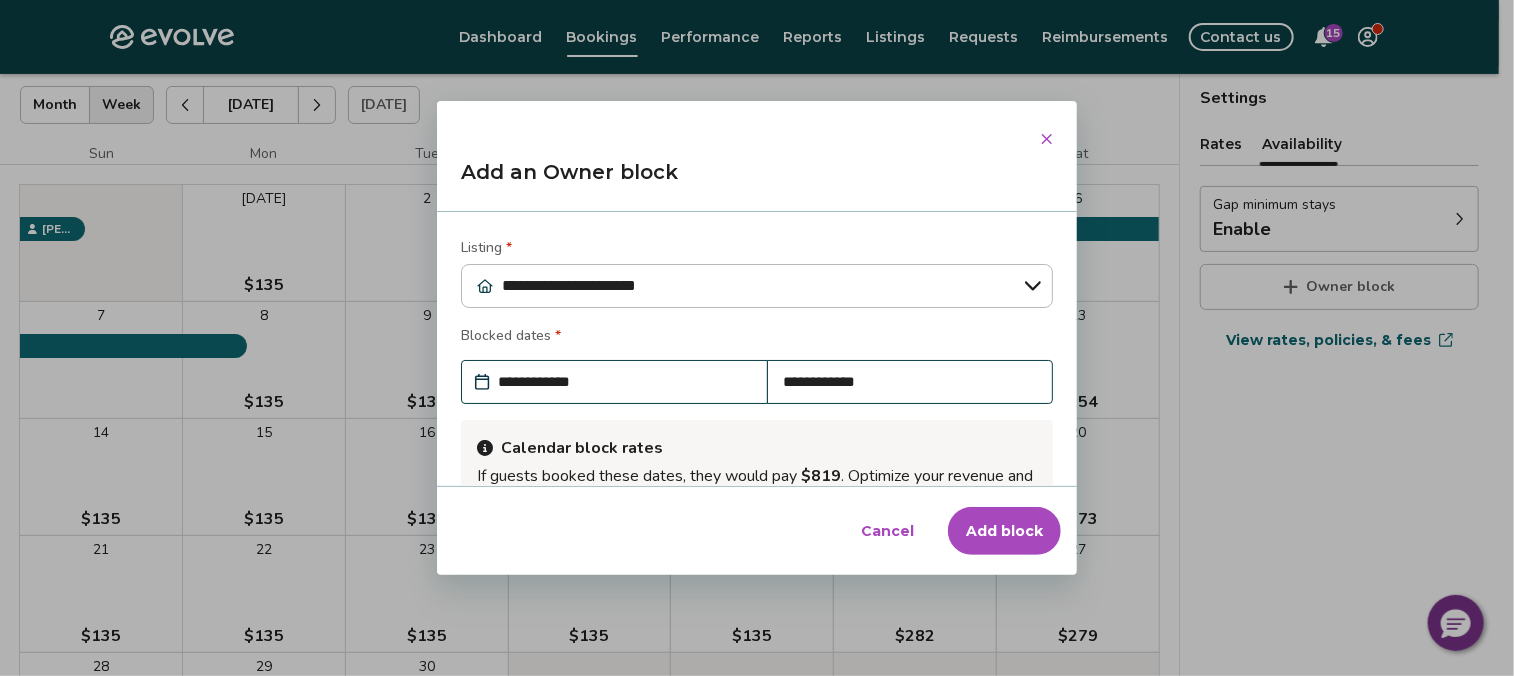 click 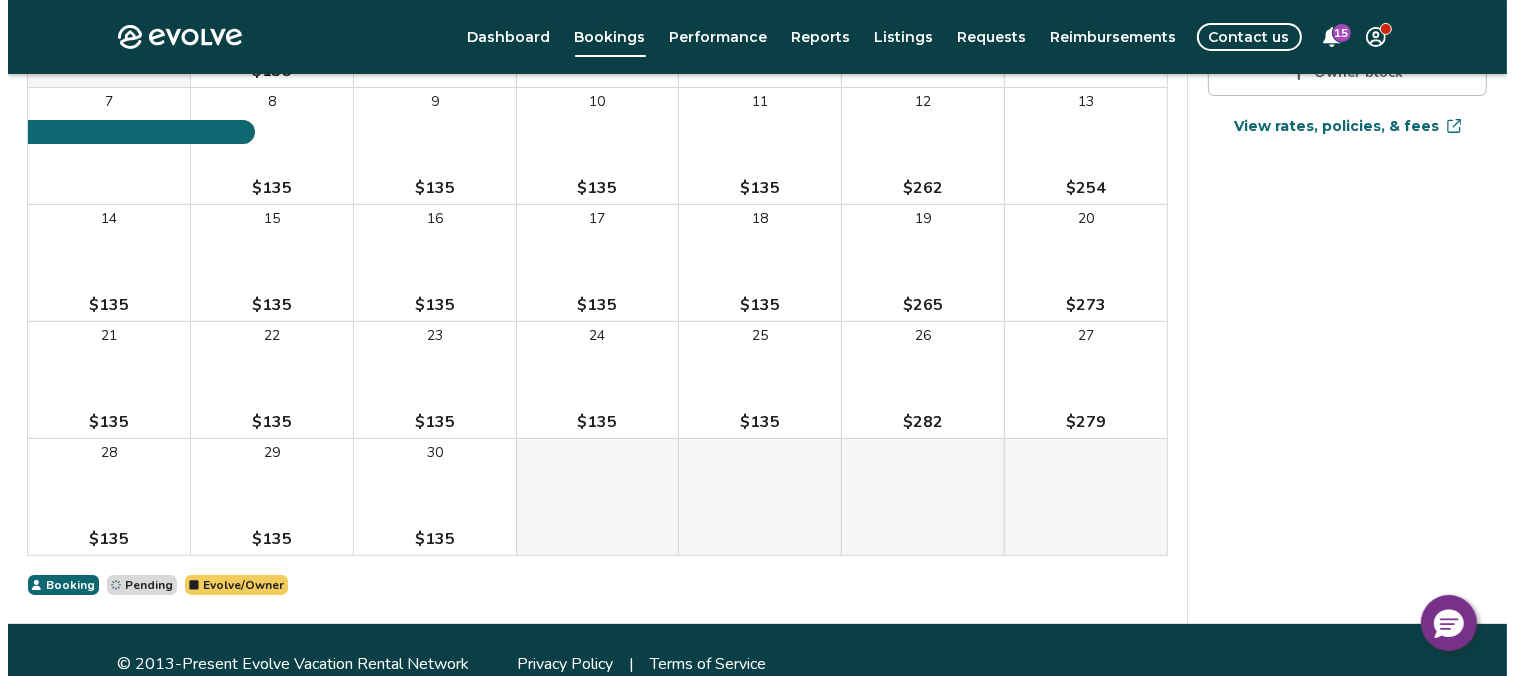 scroll, scrollTop: 329, scrollLeft: 0, axis: vertical 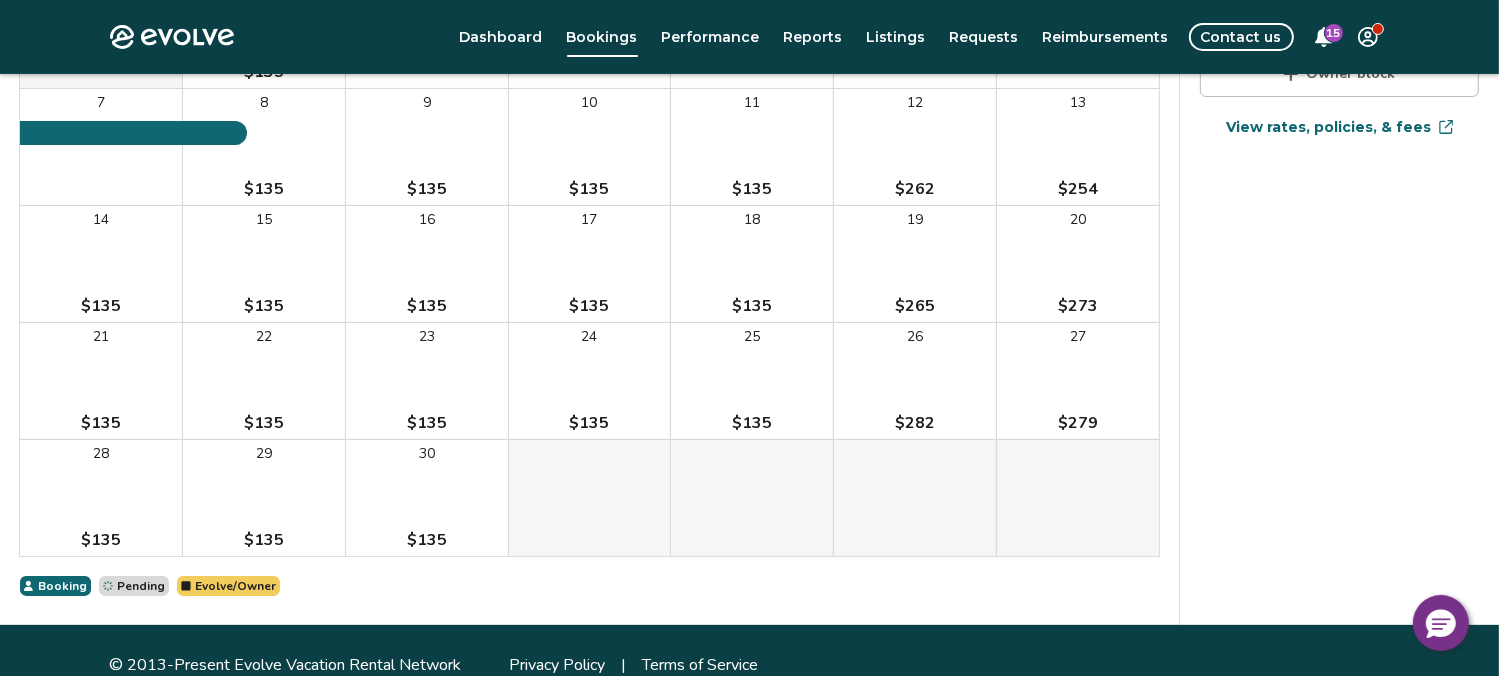 click on "27 $279" at bounding box center (1078, 381) 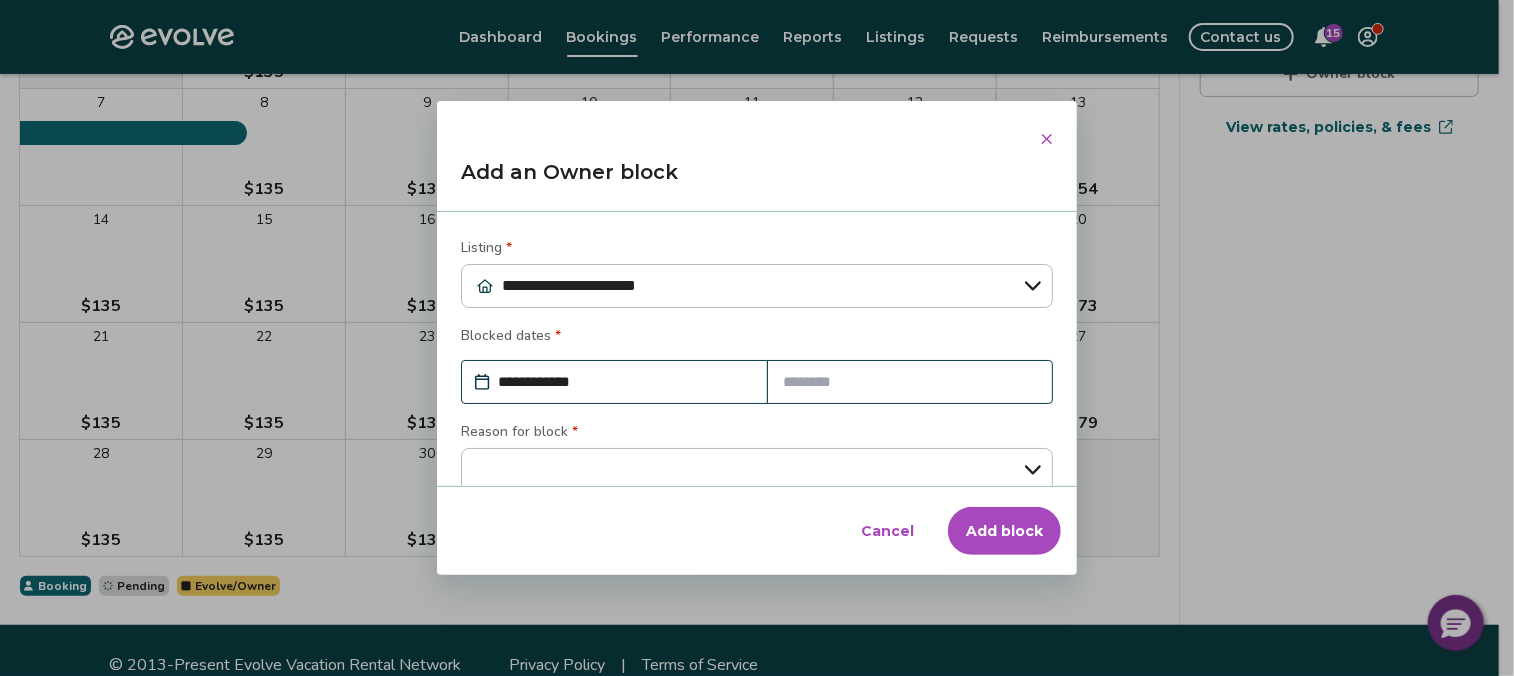 click at bounding box center [910, 382] 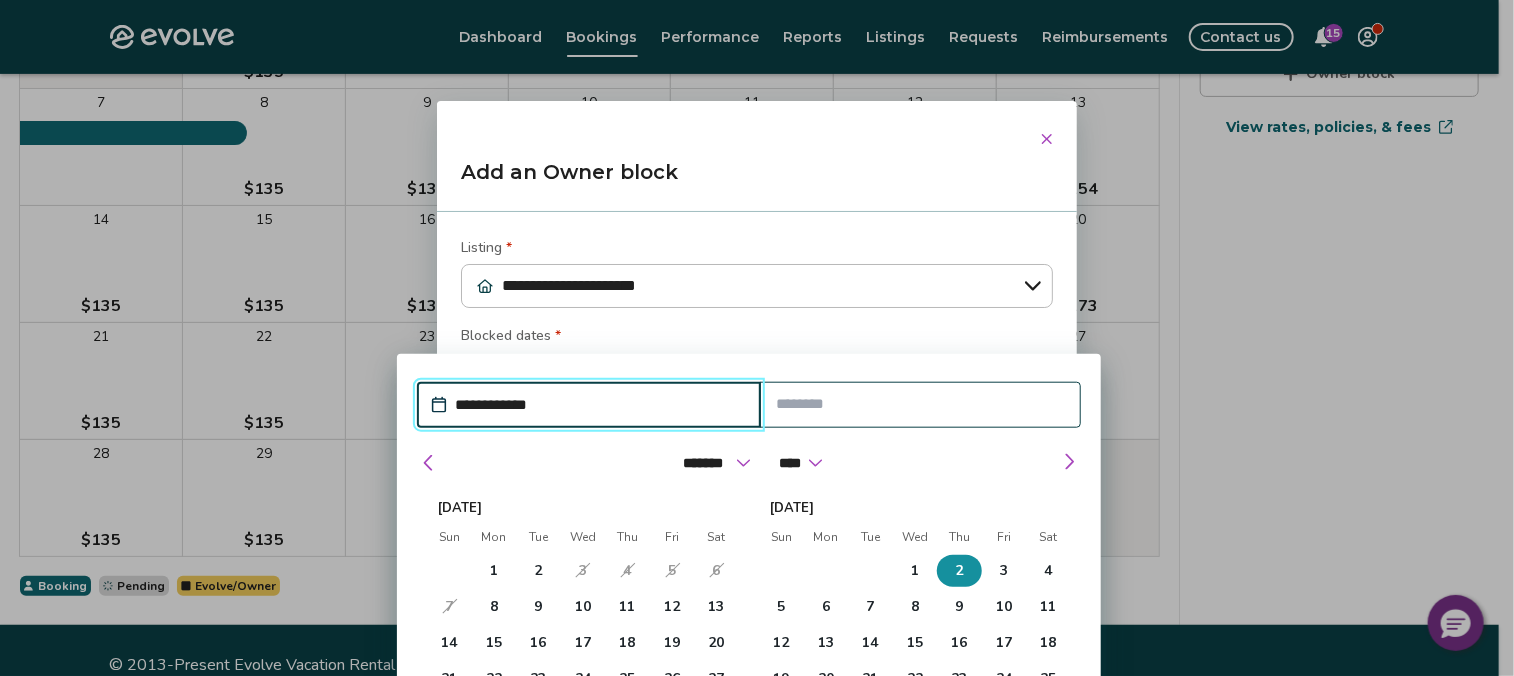 click on "2" at bounding box center [960, 571] 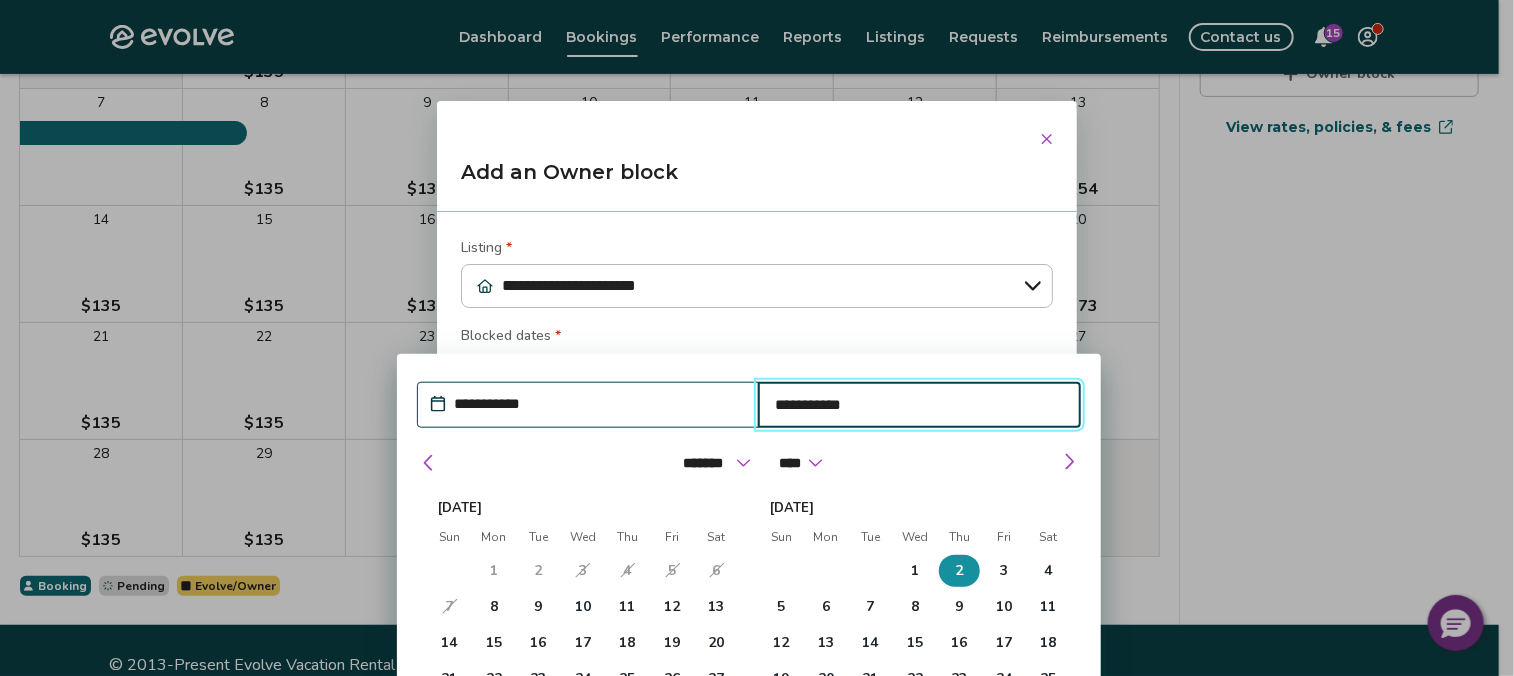 type on "*" 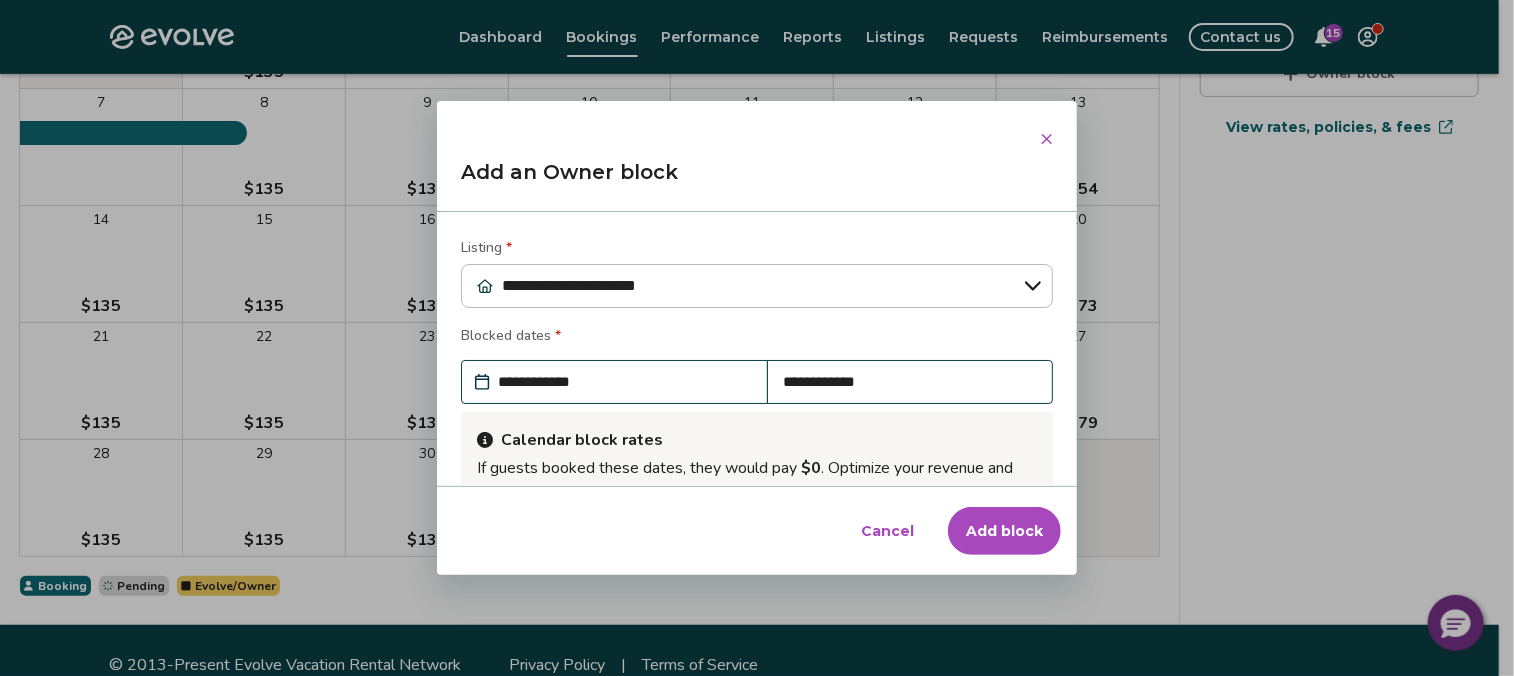click on "**********" at bounding box center [757, 555] 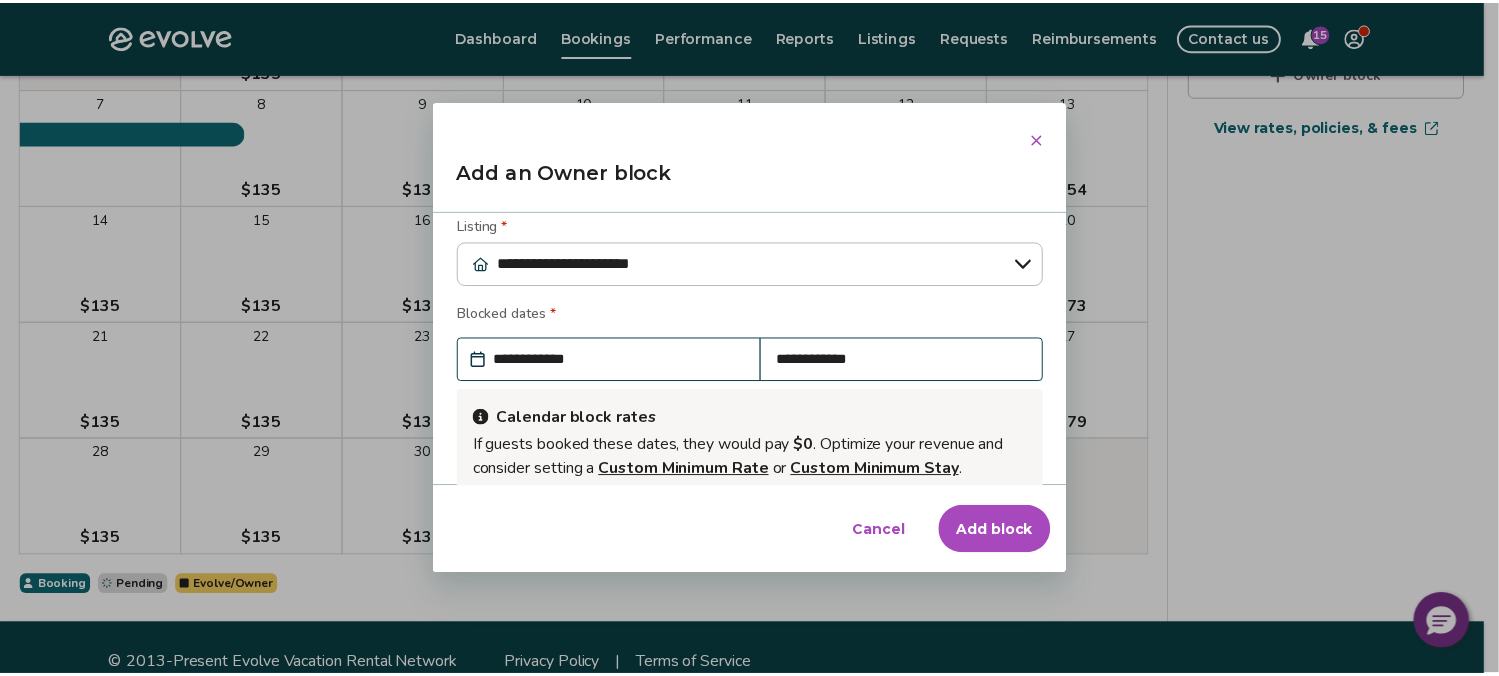 scroll, scrollTop: 18, scrollLeft: 0, axis: vertical 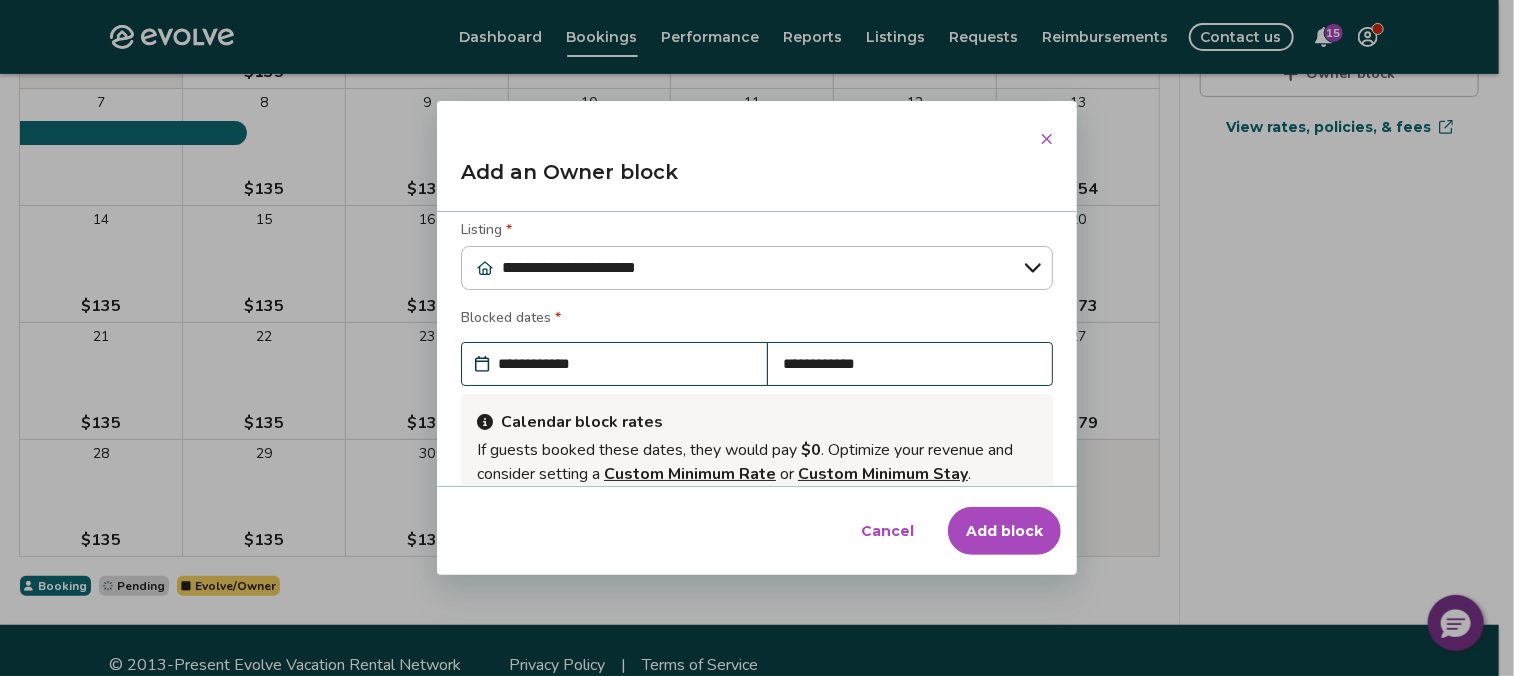 click on "**********" at bounding box center [624, 364] 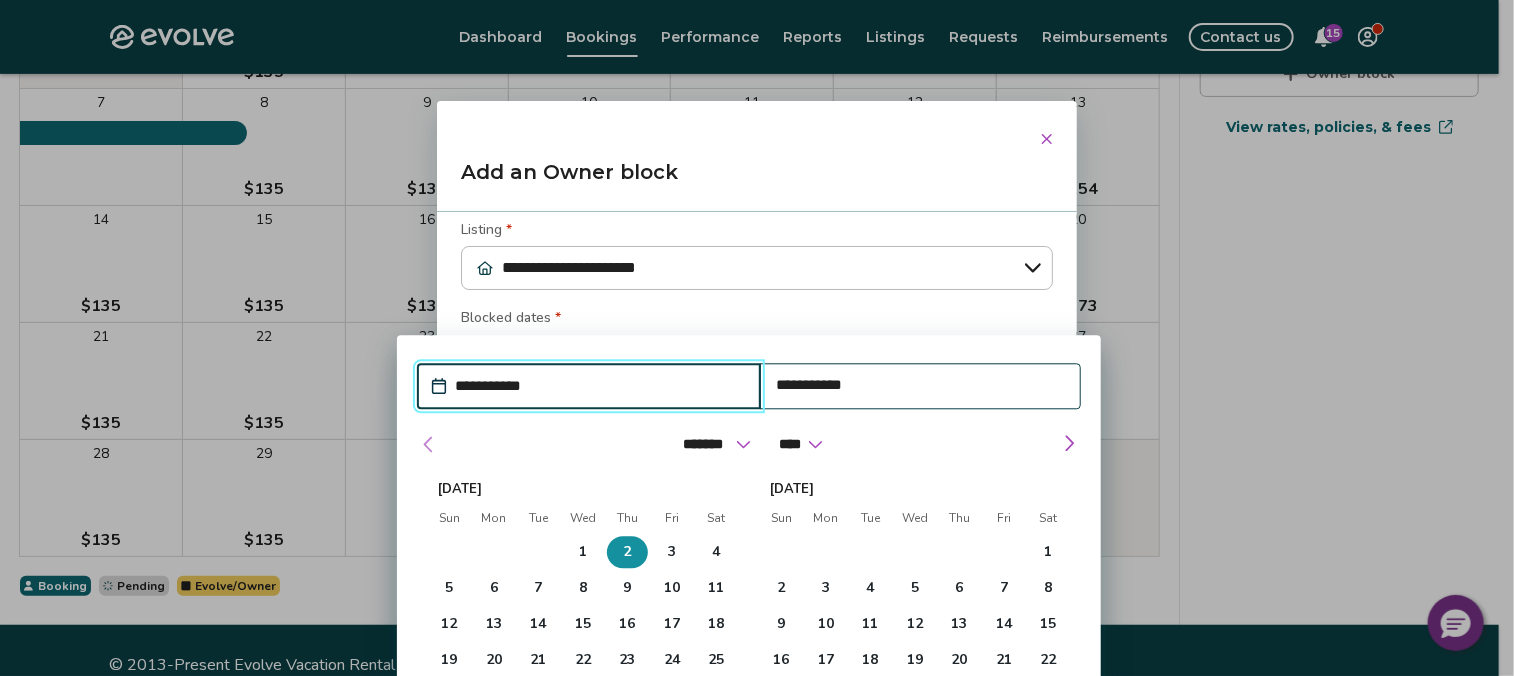 click at bounding box center [429, 445] 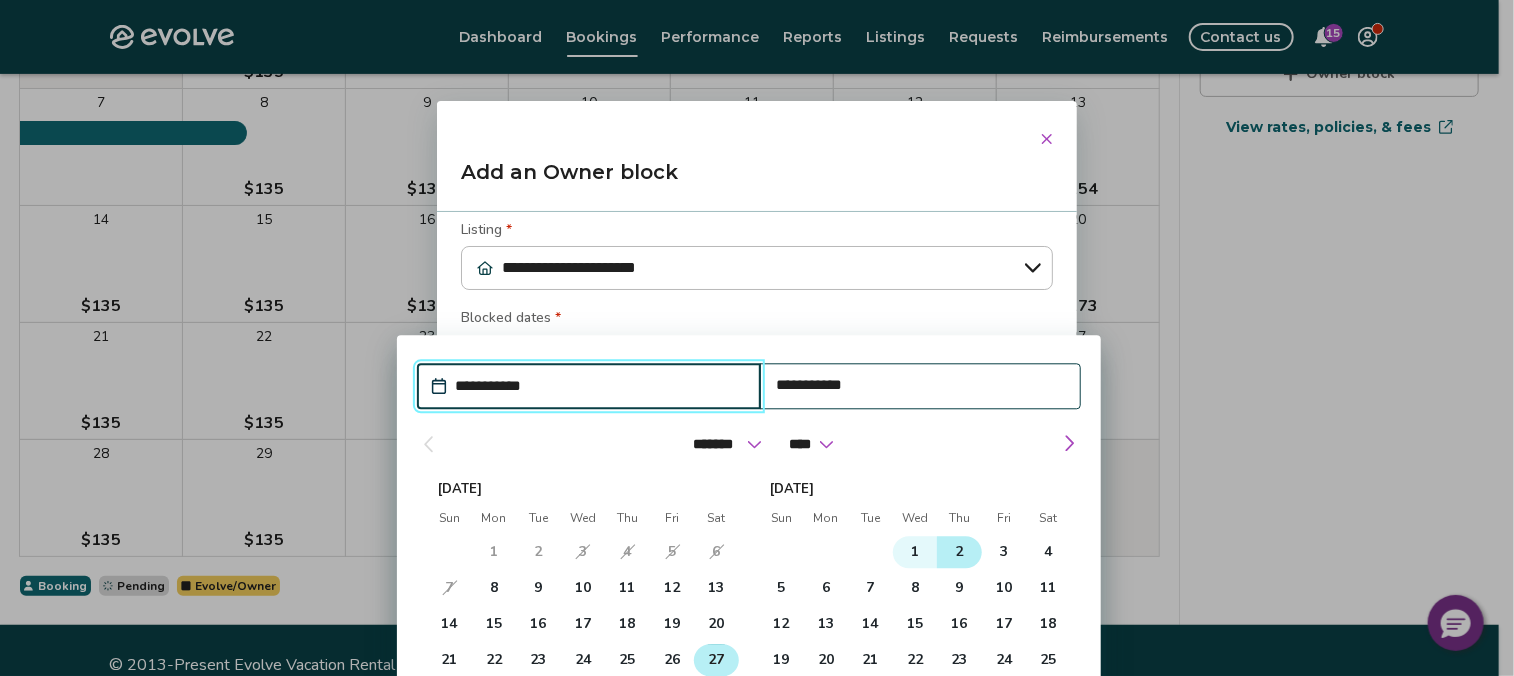 click on "27" at bounding box center [717, 661] 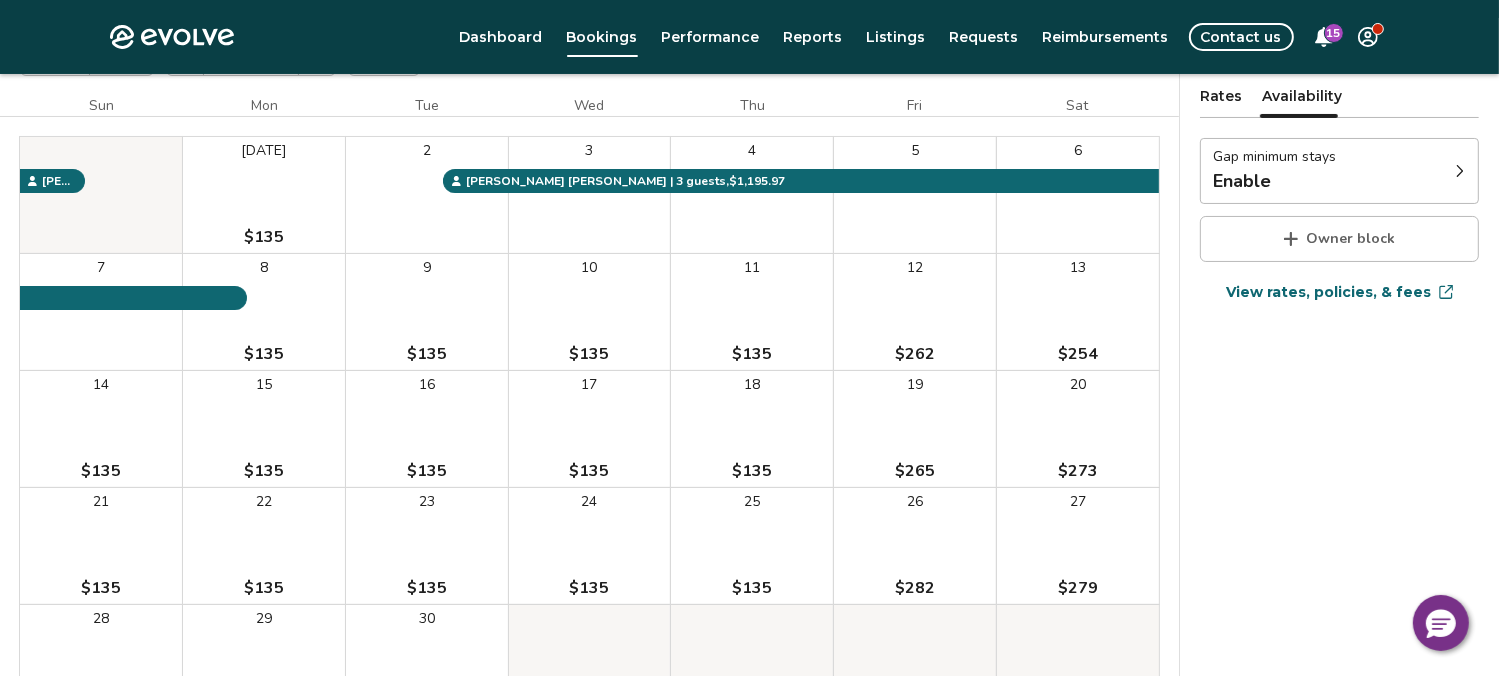 scroll, scrollTop: 164, scrollLeft: 0, axis: vertical 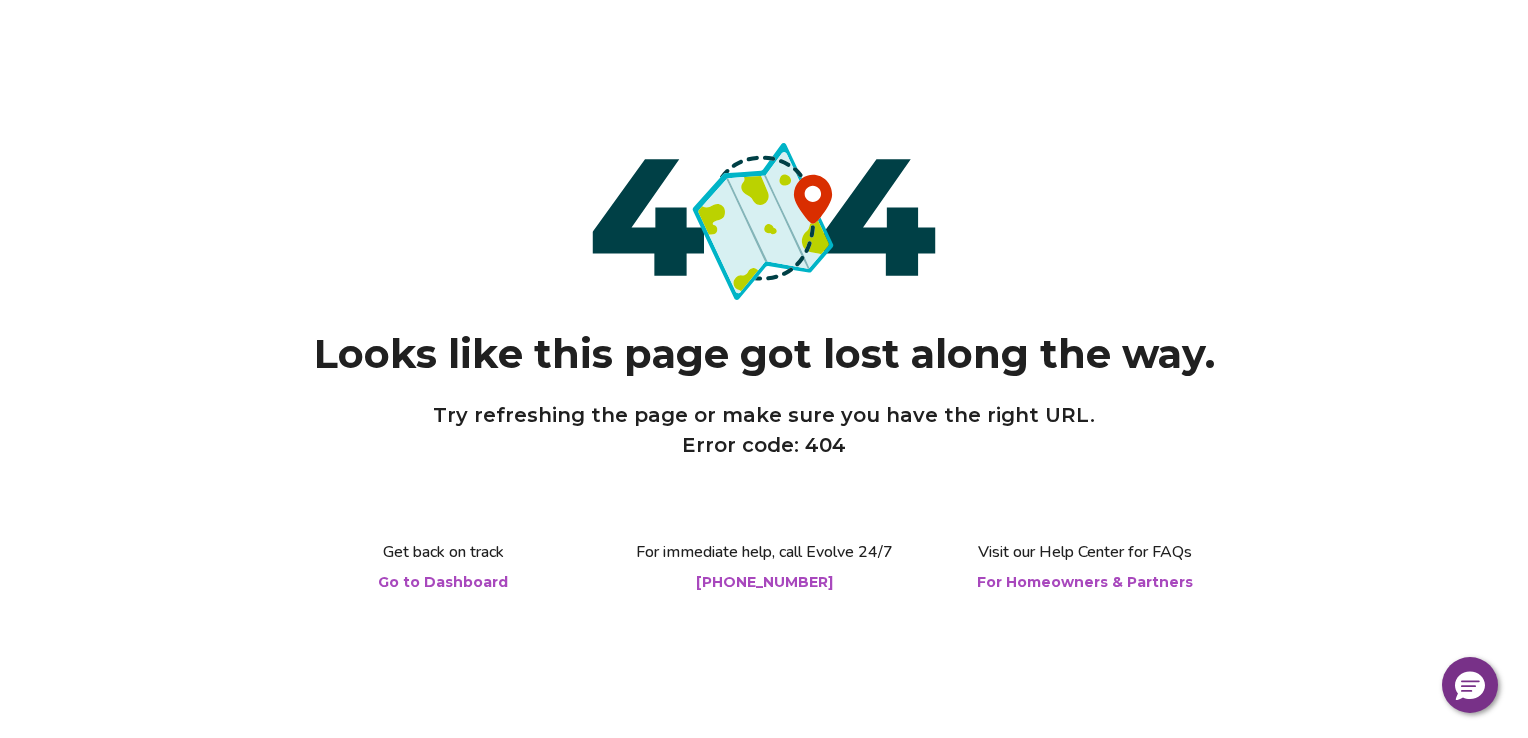 click on "Go to Dashboard" at bounding box center [443, 582] 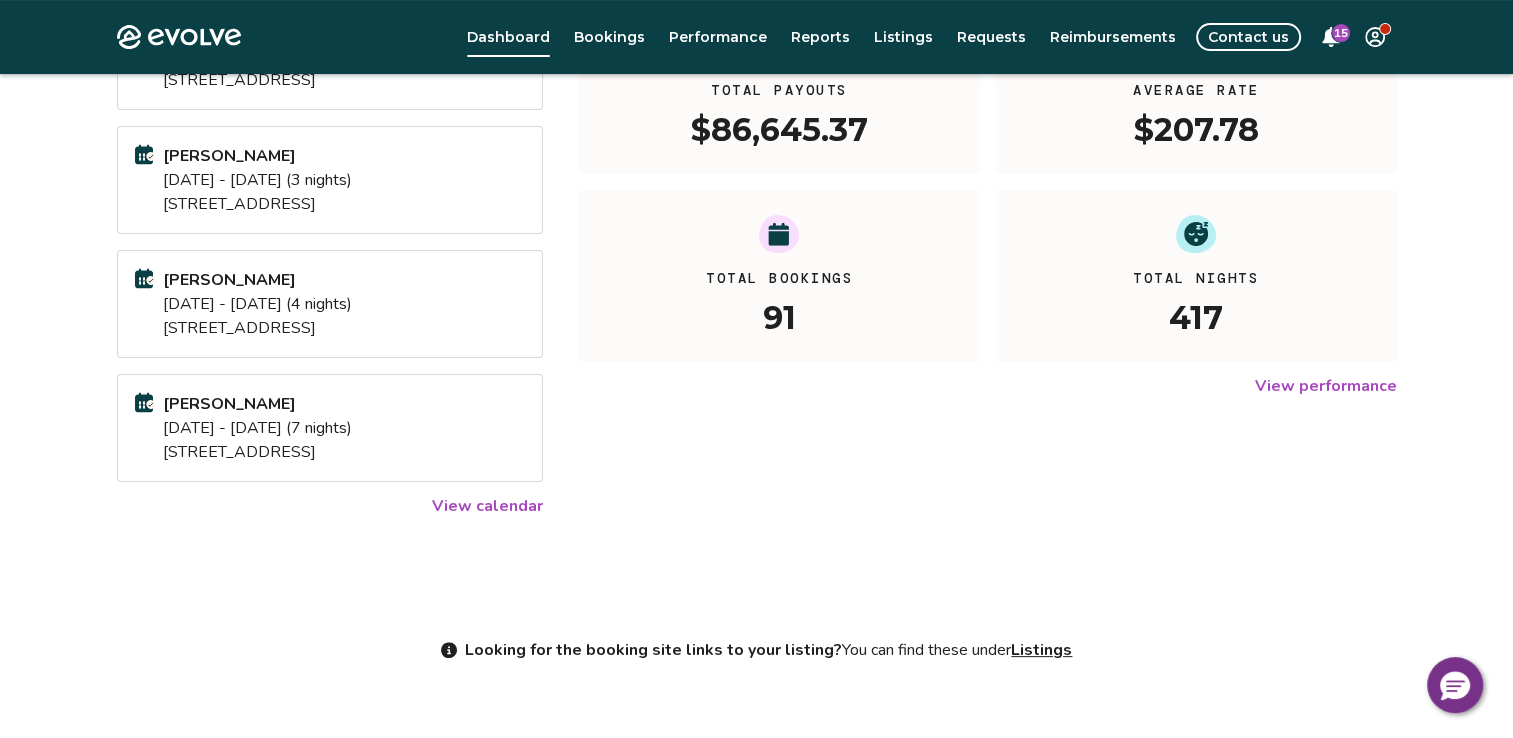scroll, scrollTop: 361, scrollLeft: 0, axis: vertical 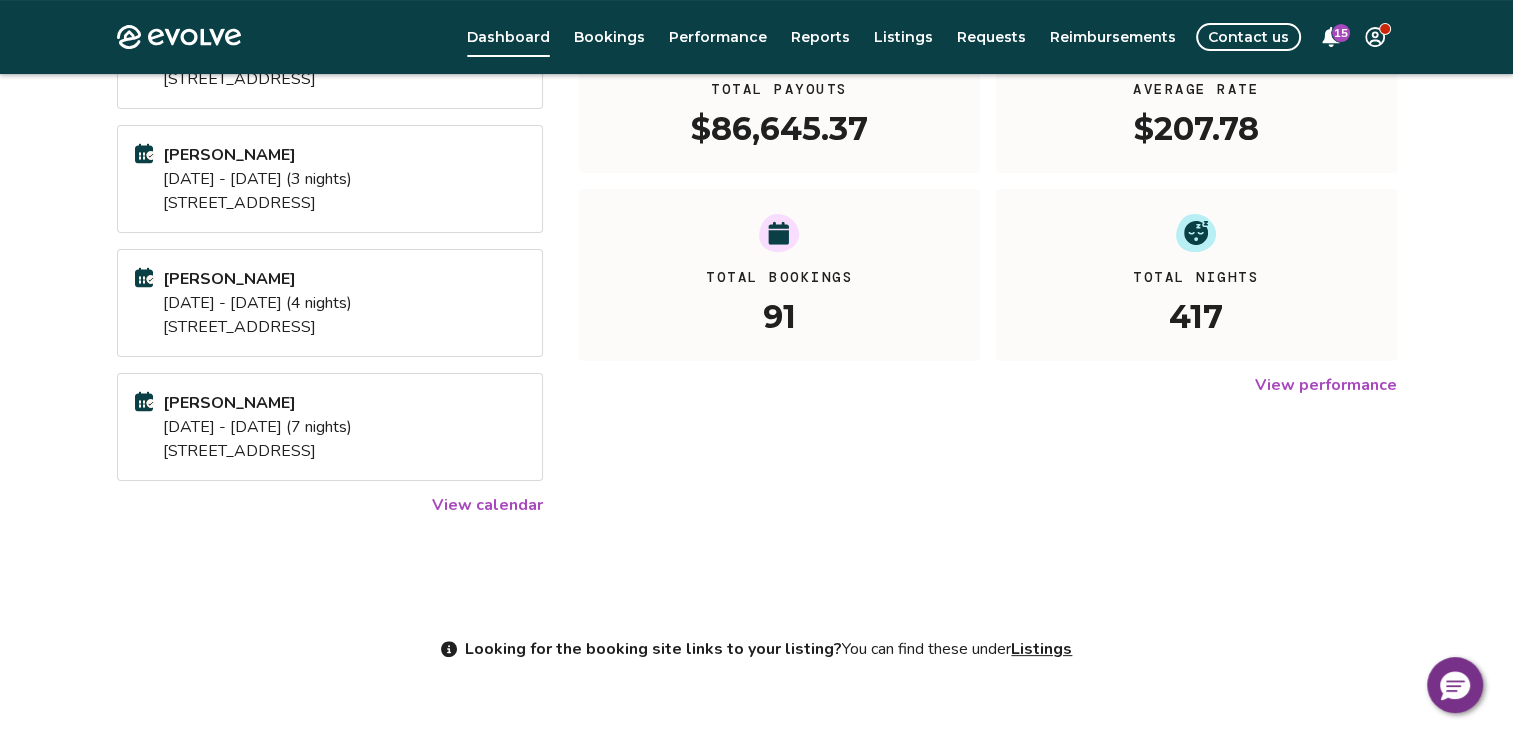 click on "View calendar" at bounding box center [487, 505] 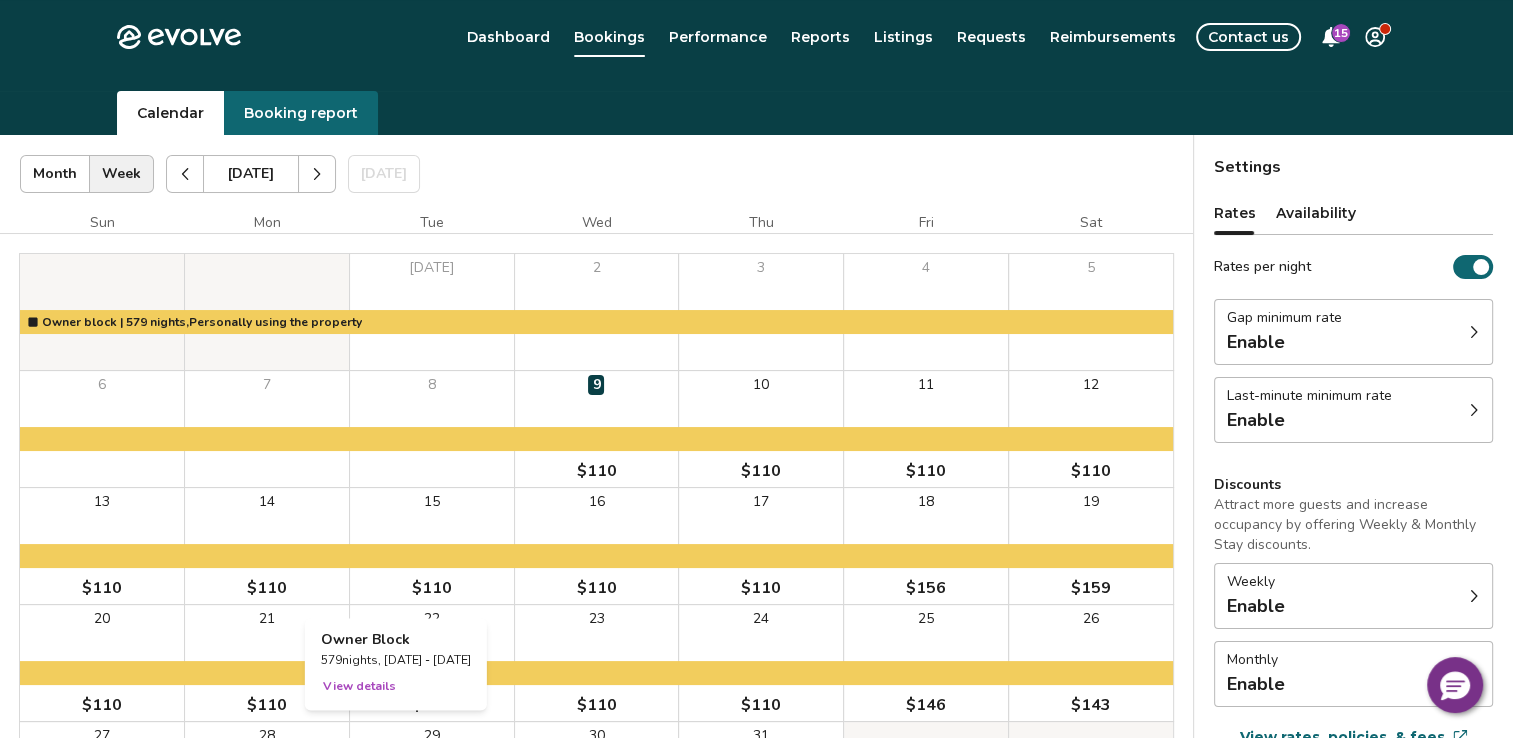 scroll, scrollTop: 0, scrollLeft: 0, axis: both 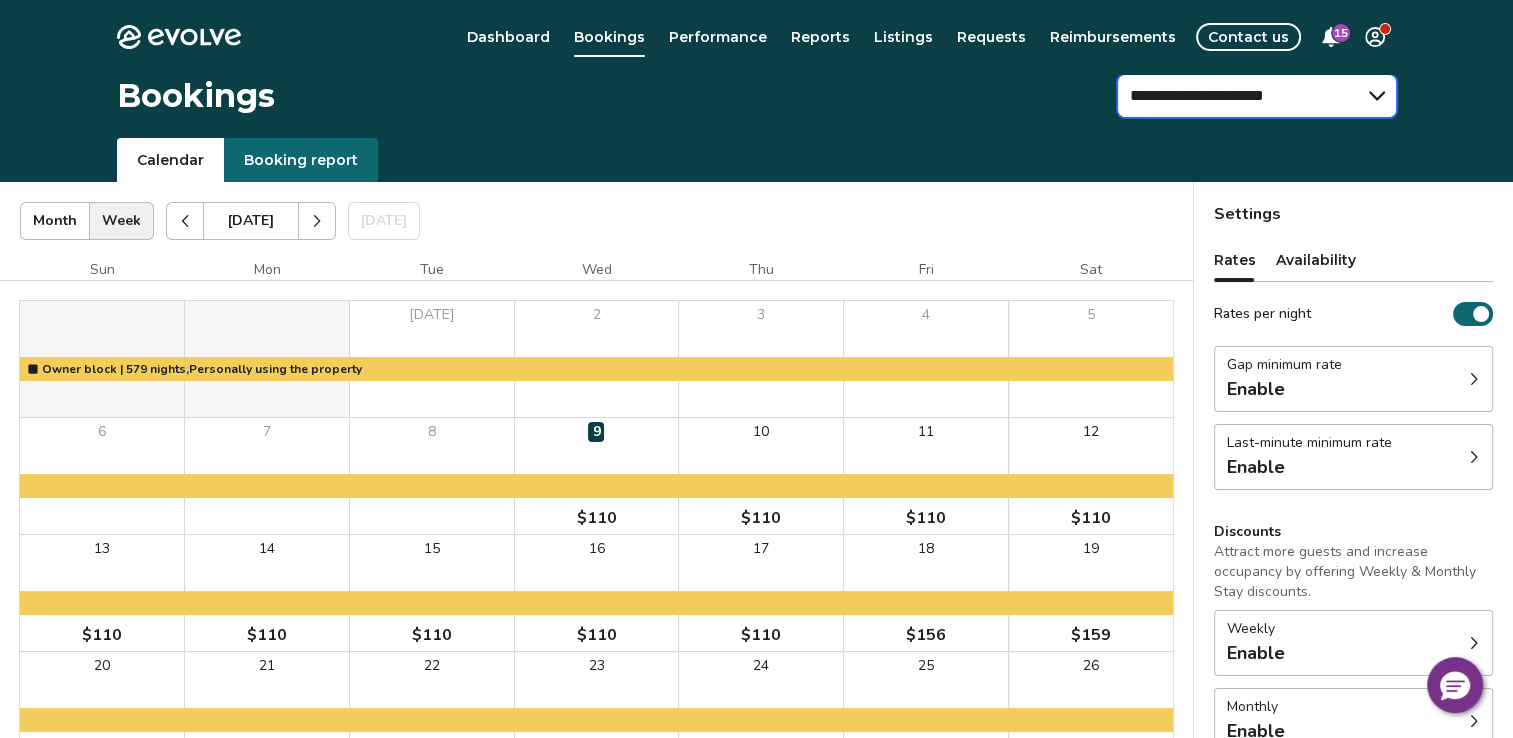 click on "**********" at bounding box center (1257, 96) 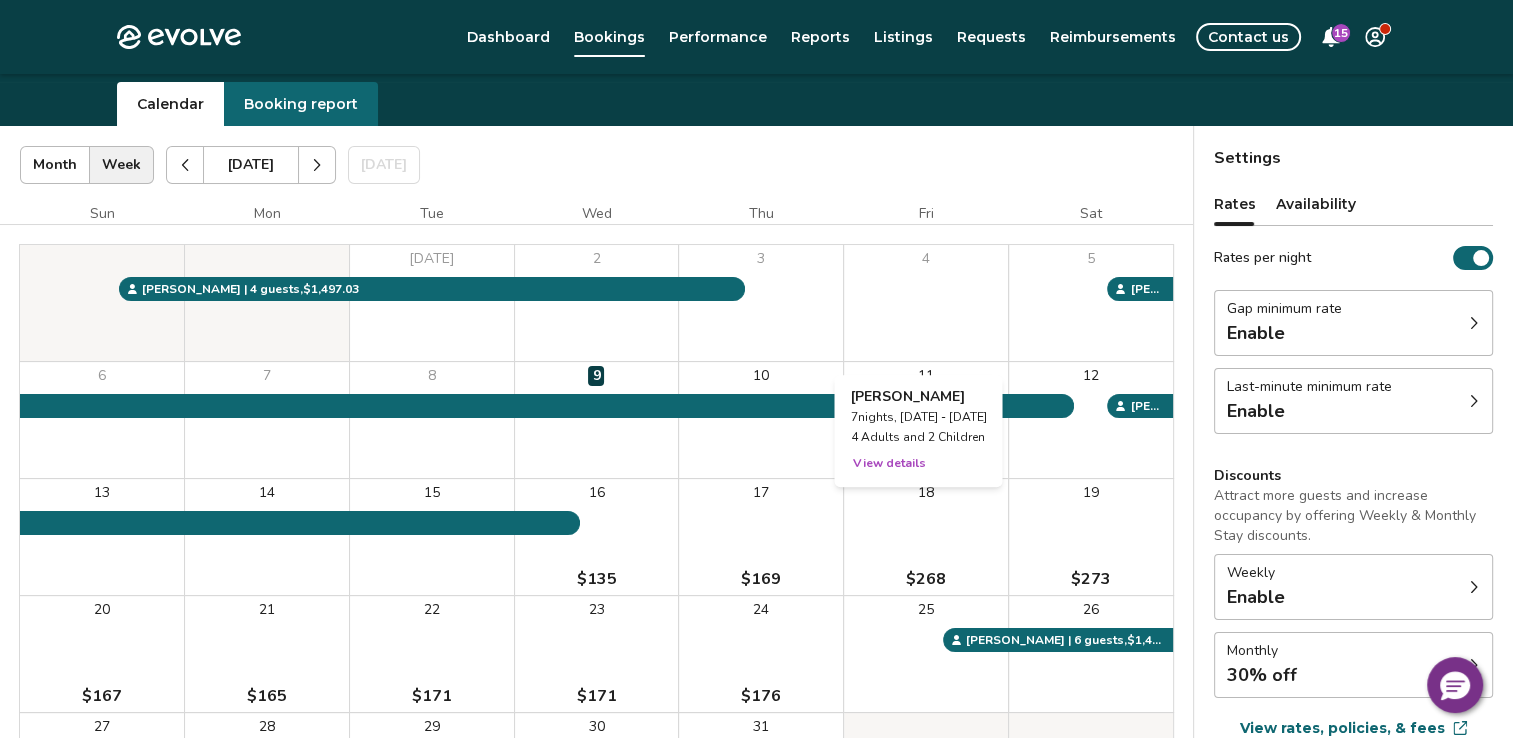 scroll, scrollTop: 48, scrollLeft: 0, axis: vertical 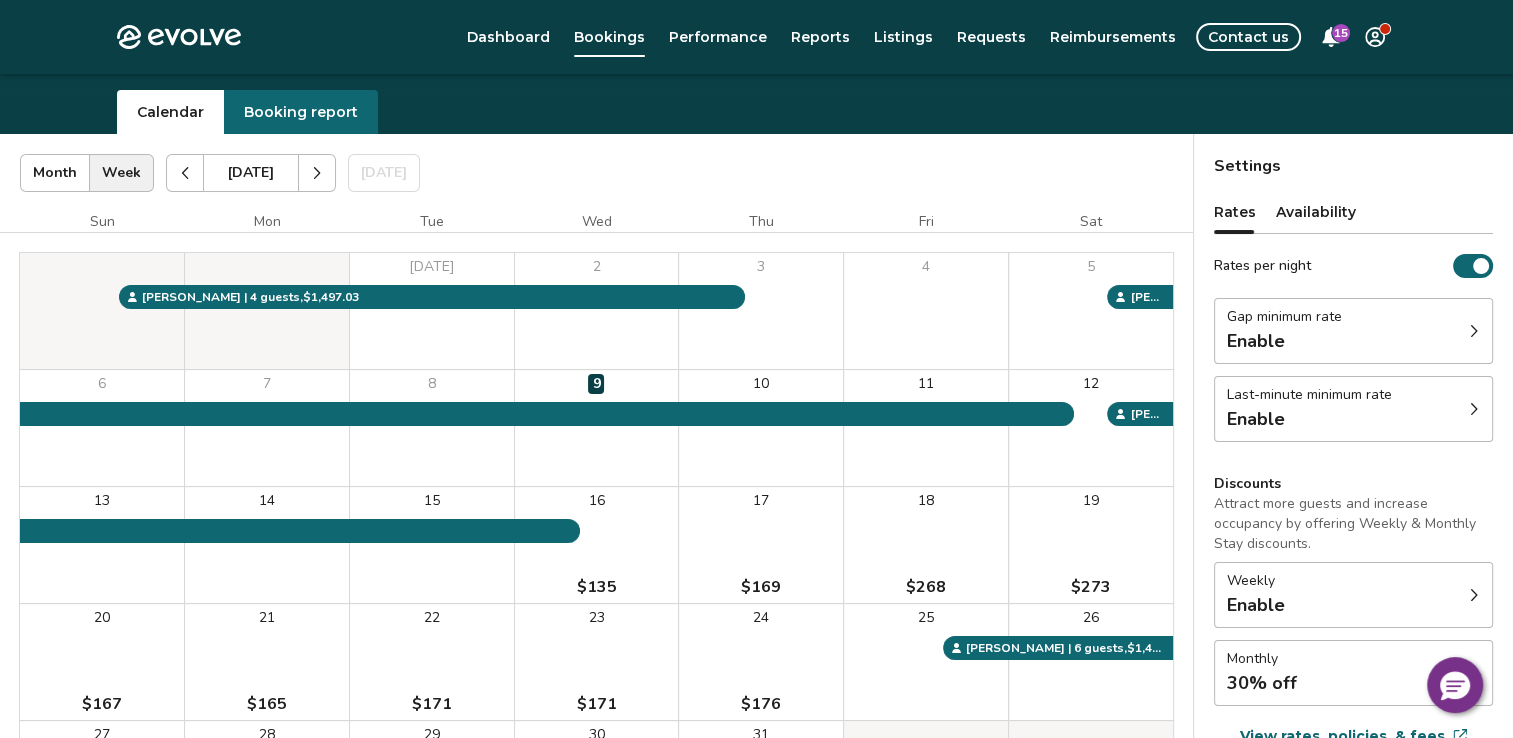 click at bounding box center [317, 173] 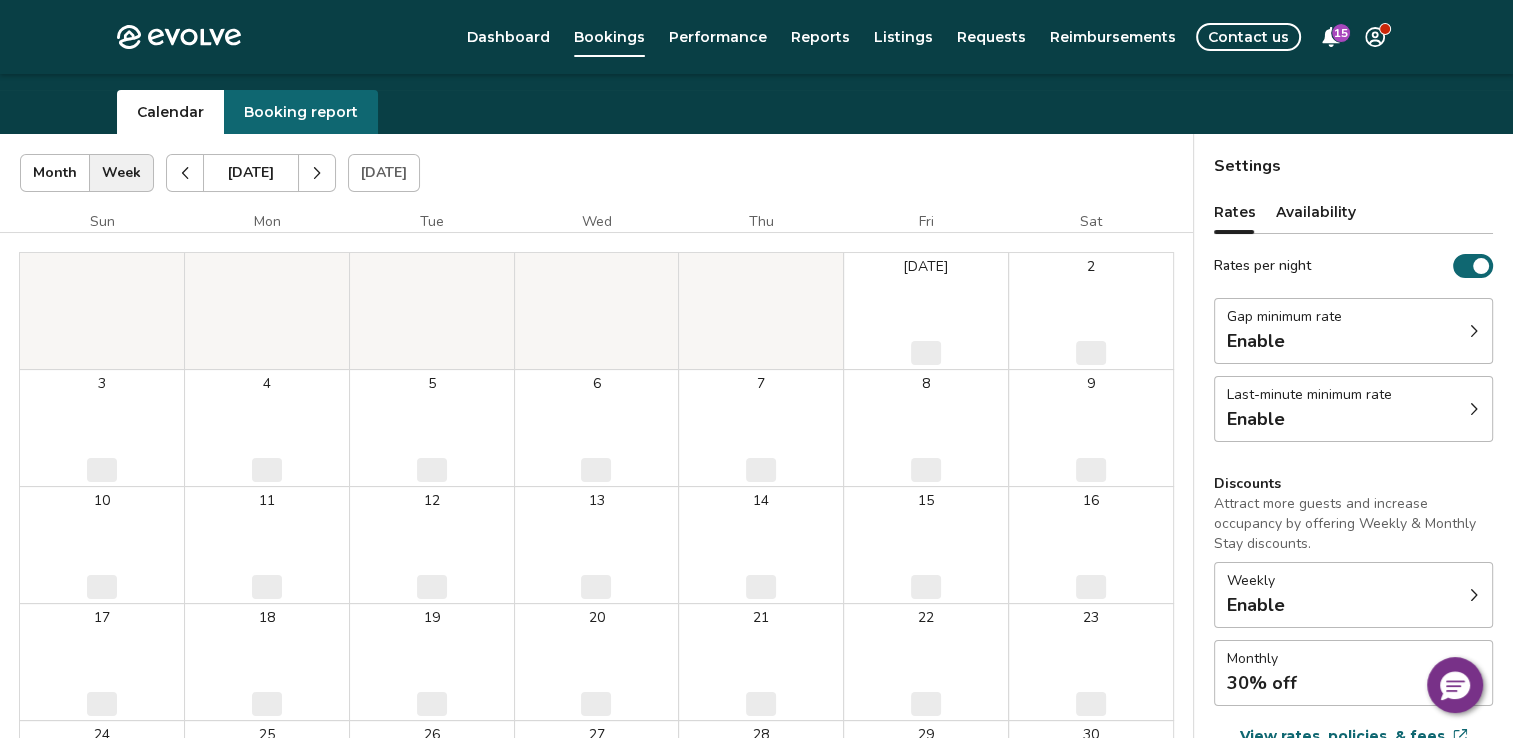 click at bounding box center [317, 173] 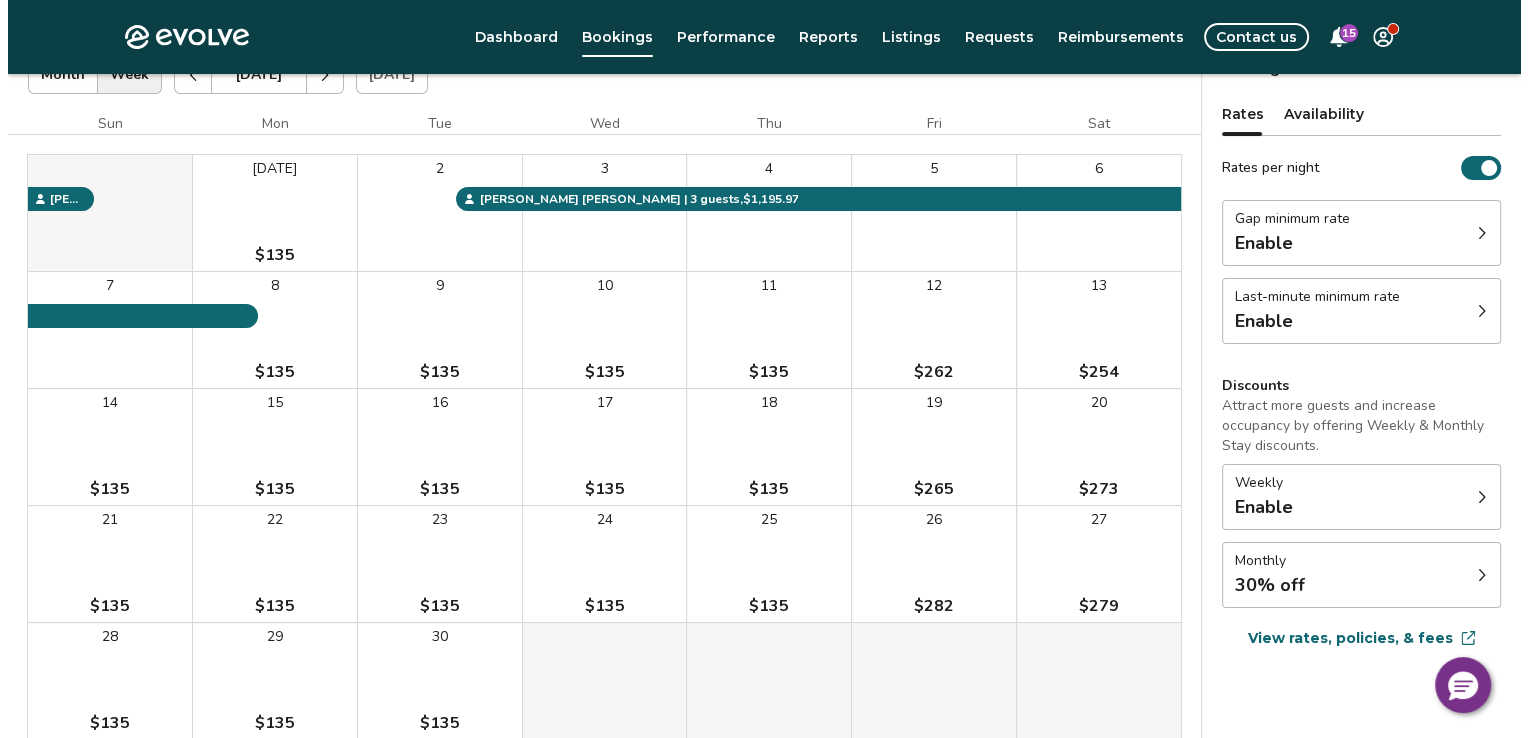 scroll, scrollTop: 147, scrollLeft: 0, axis: vertical 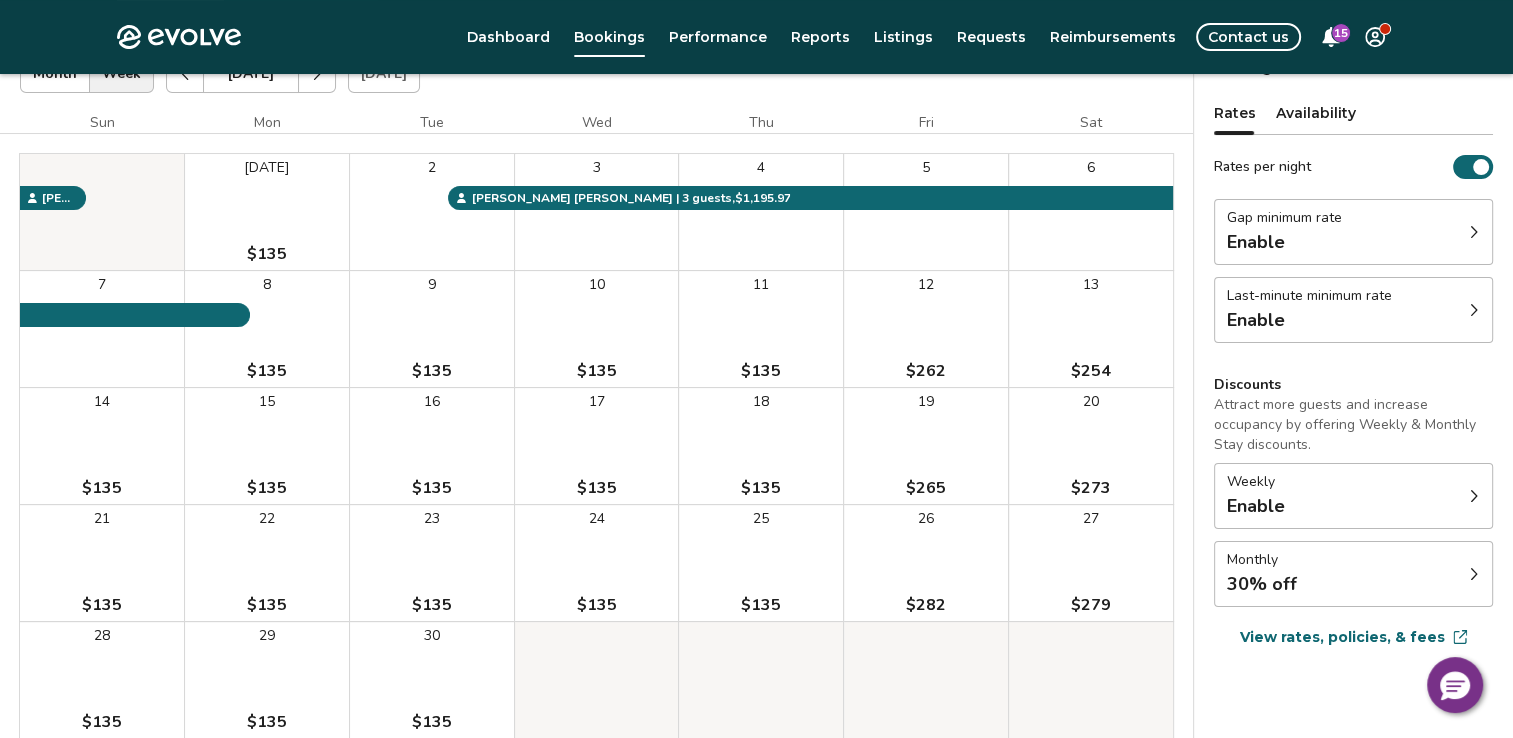 click on "27 $279" at bounding box center [1091, 563] 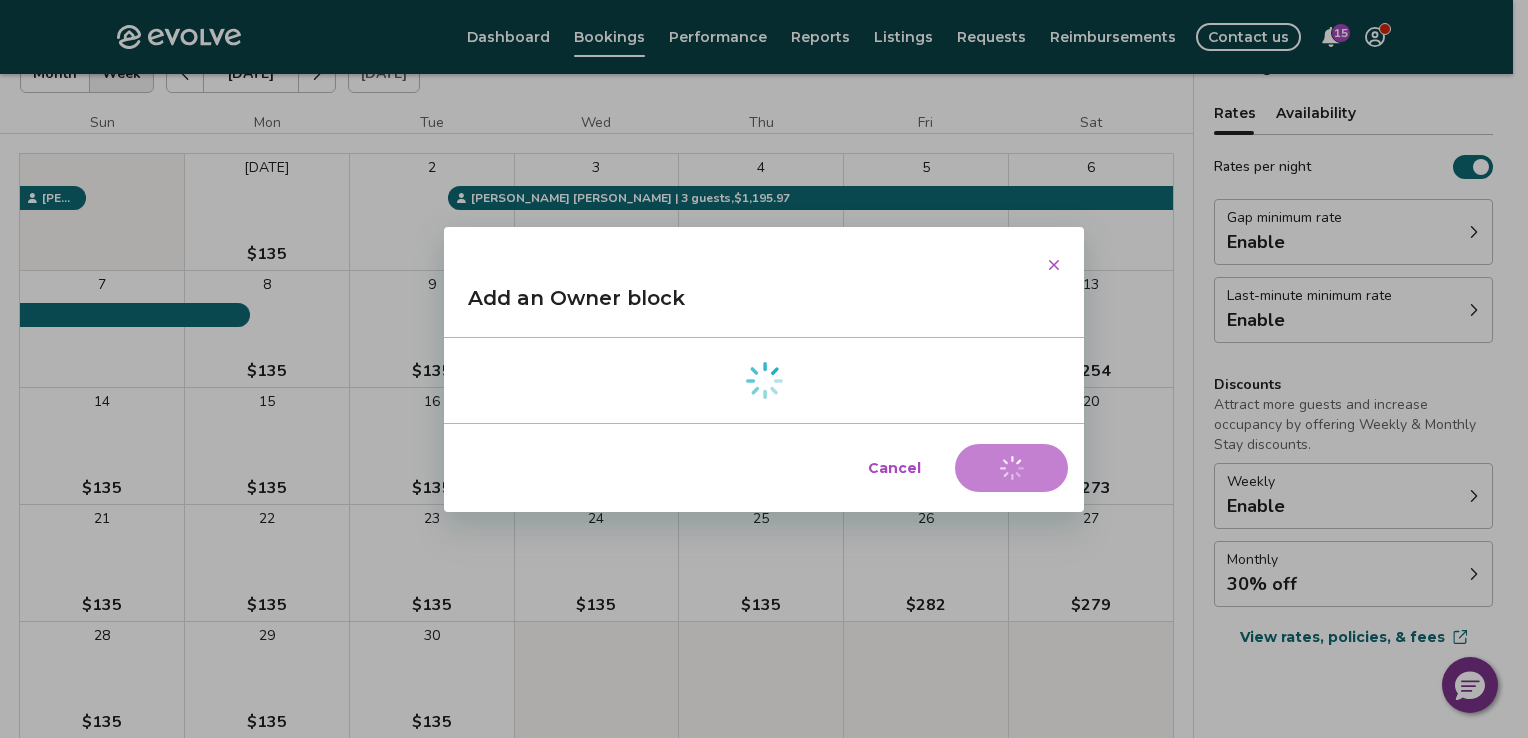 select on "**********" 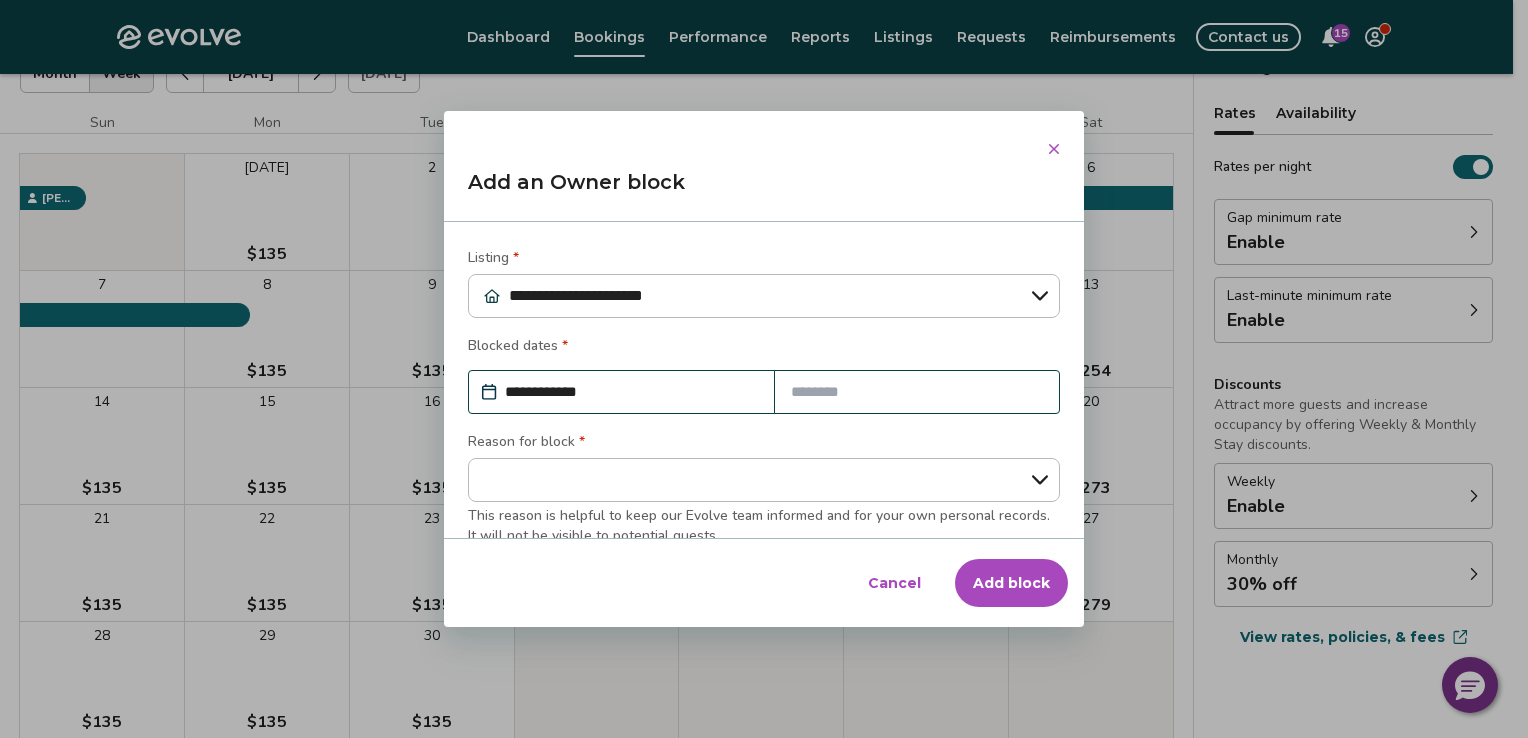 click at bounding box center [917, 392] 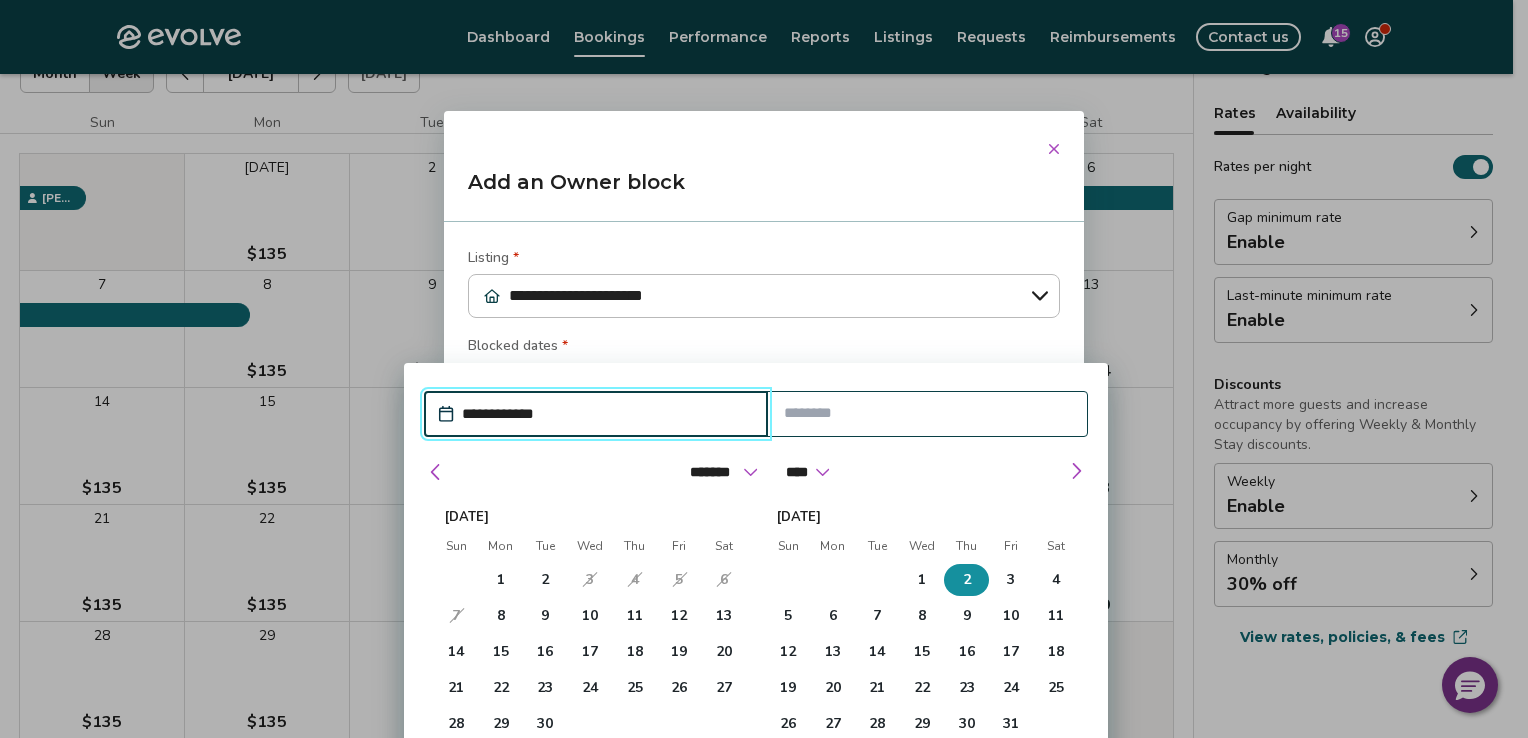 click on "2" at bounding box center (967, 580) 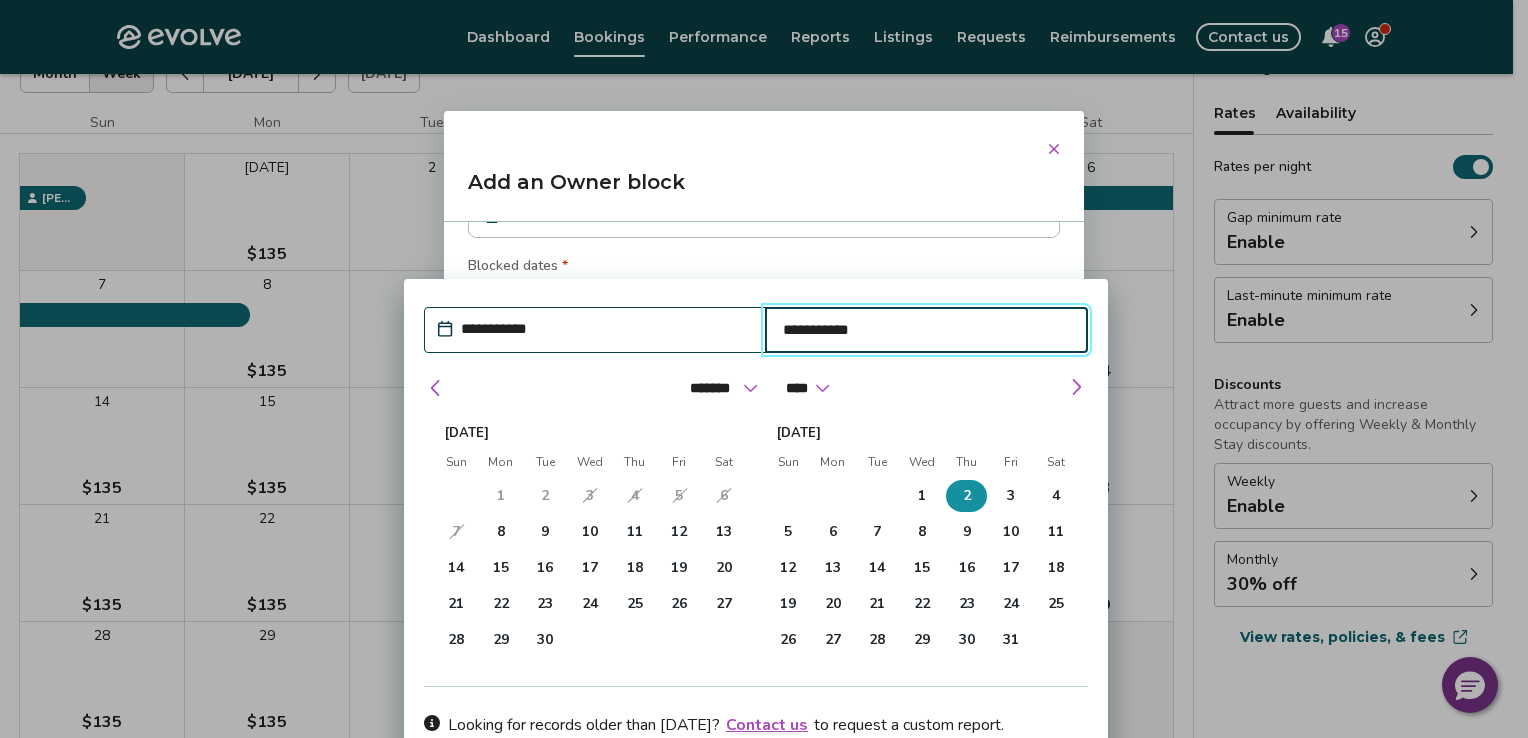 scroll, scrollTop: 87, scrollLeft: 0, axis: vertical 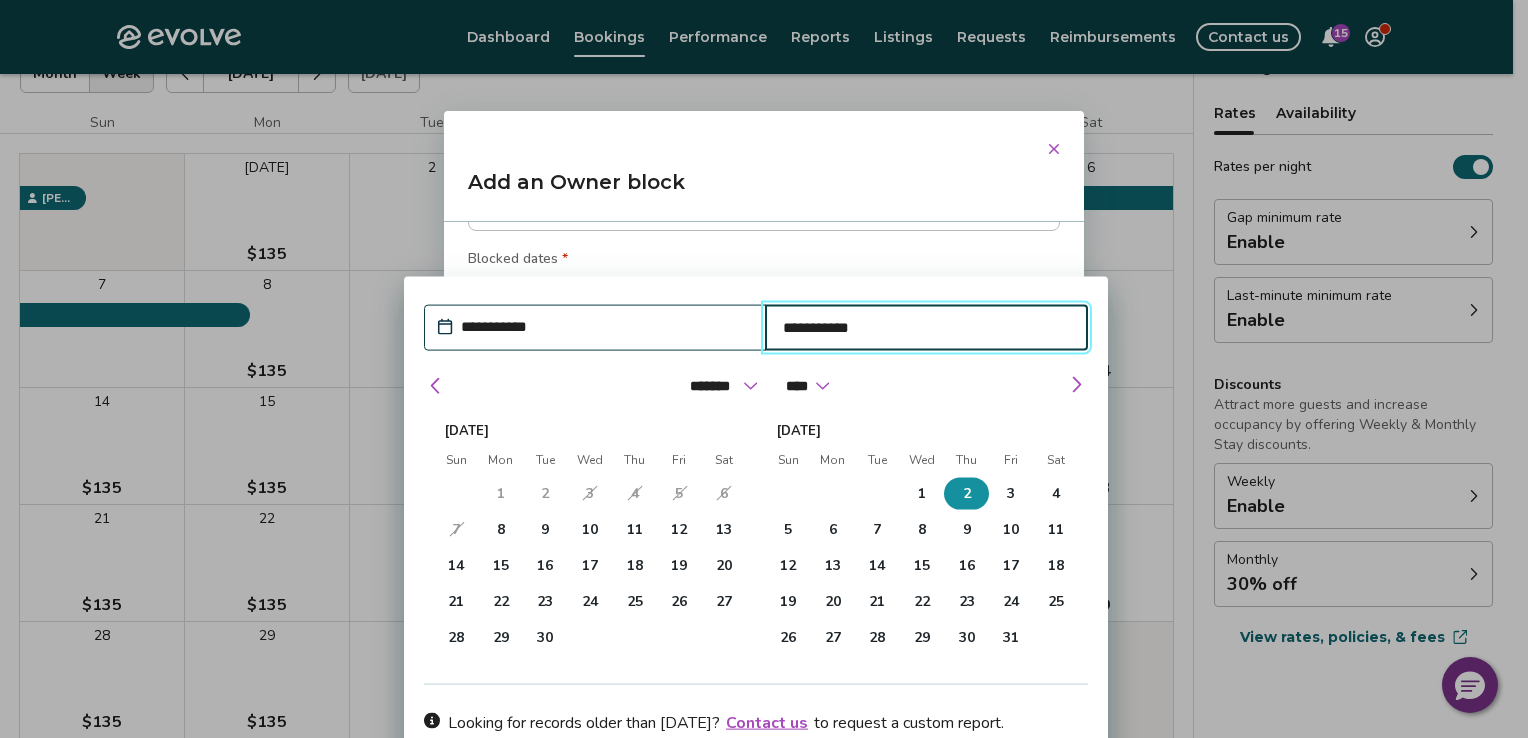 click on "2" at bounding box center (966, 493) 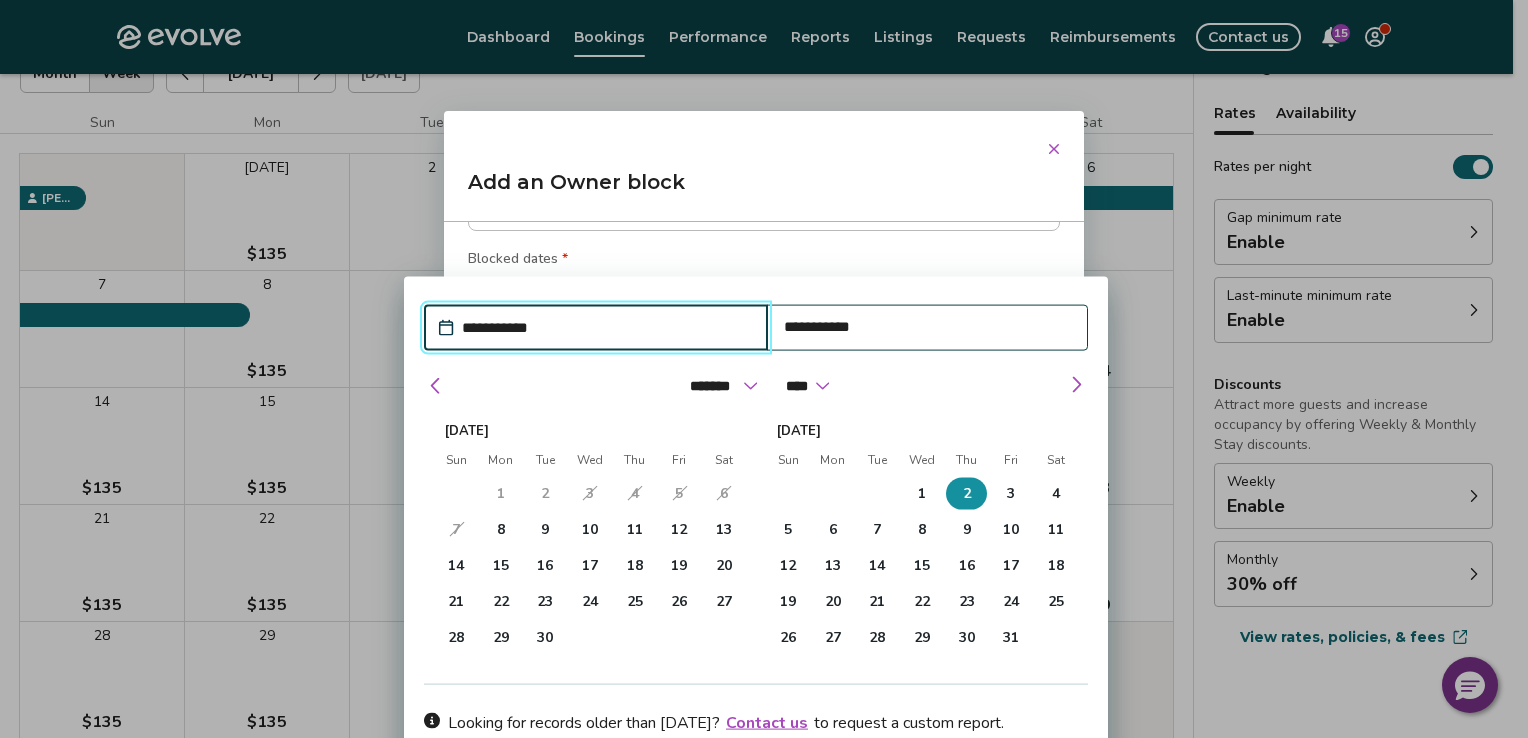 click on "Add an Owner block" at bounding box center (764, 190) 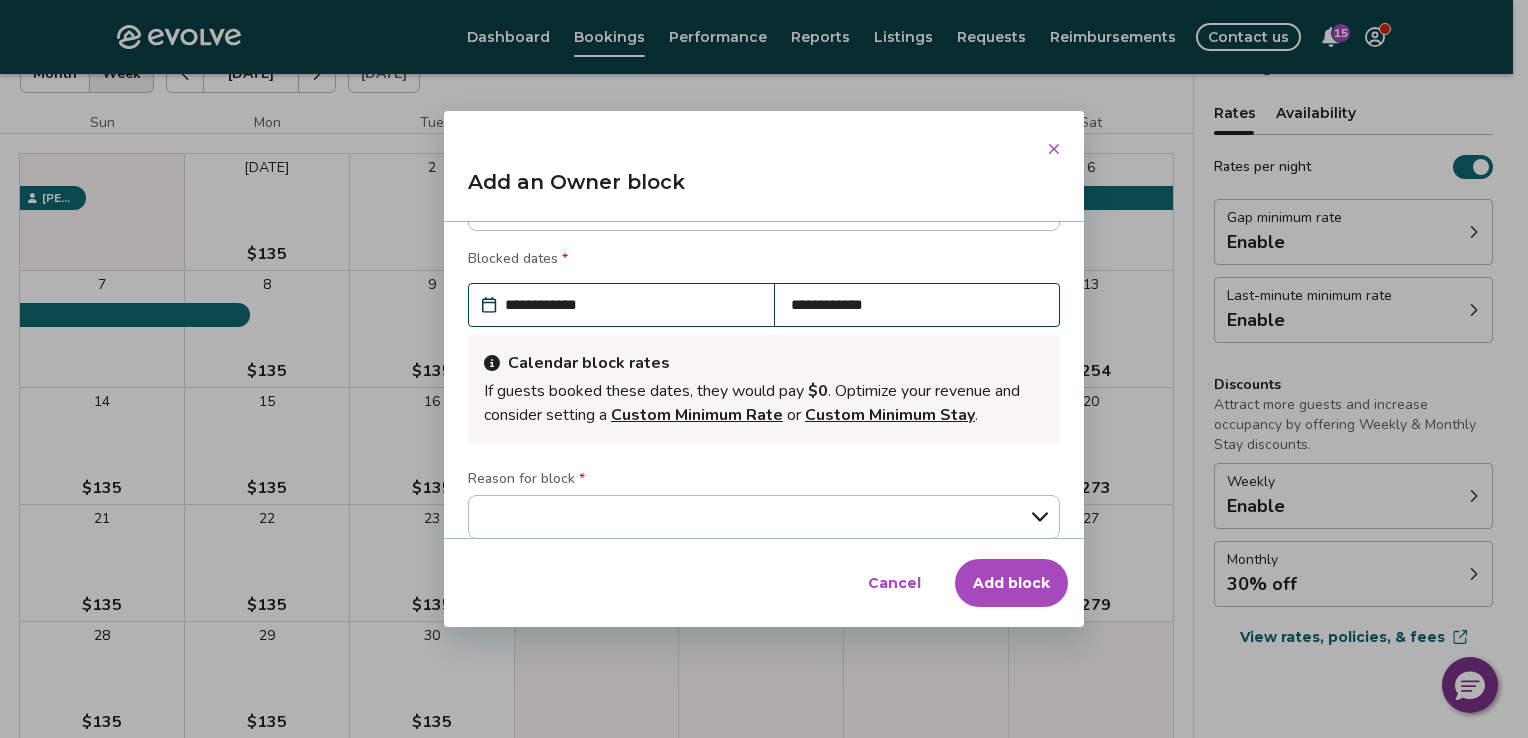 click on "**********" at bounding box center (631, 305) 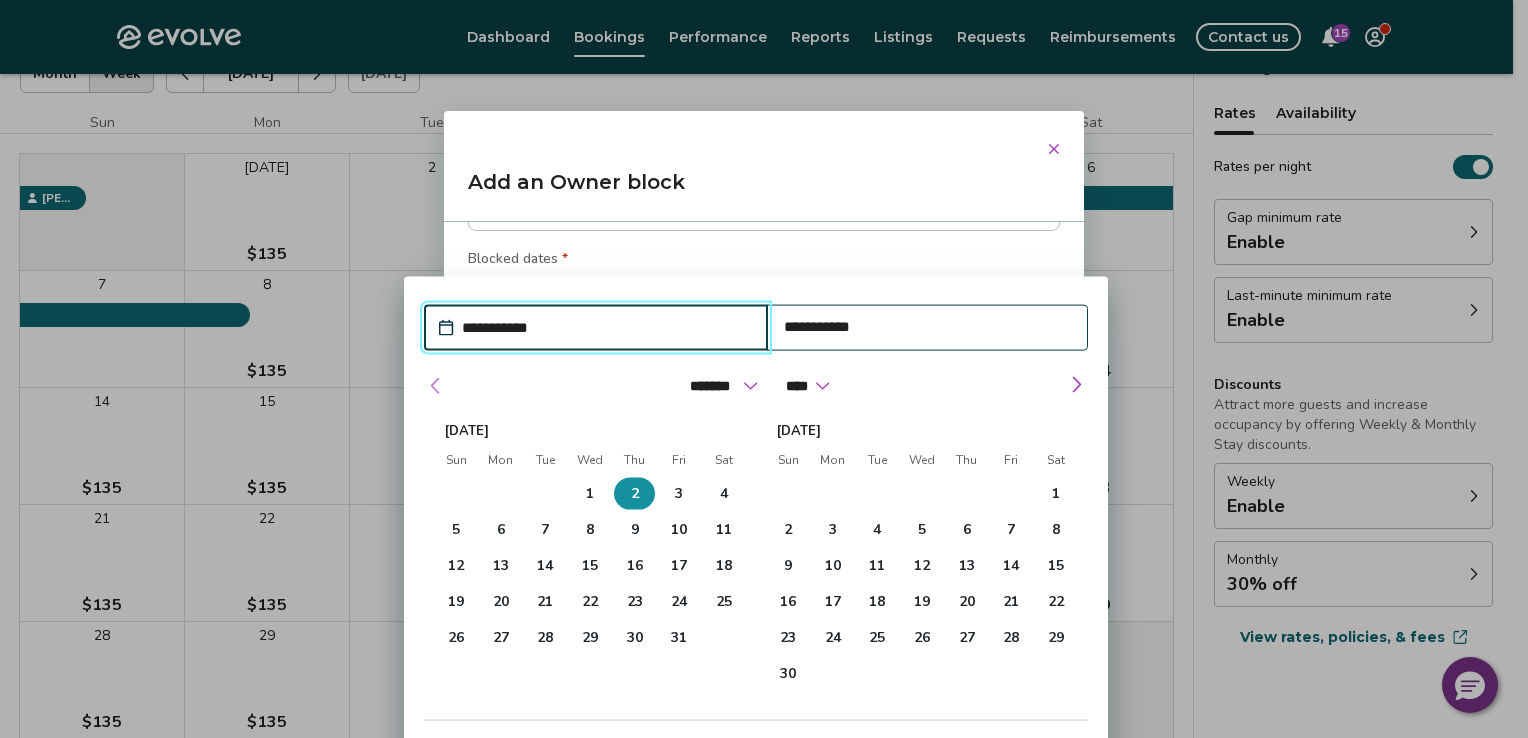 click at bounding box center [436, 385] 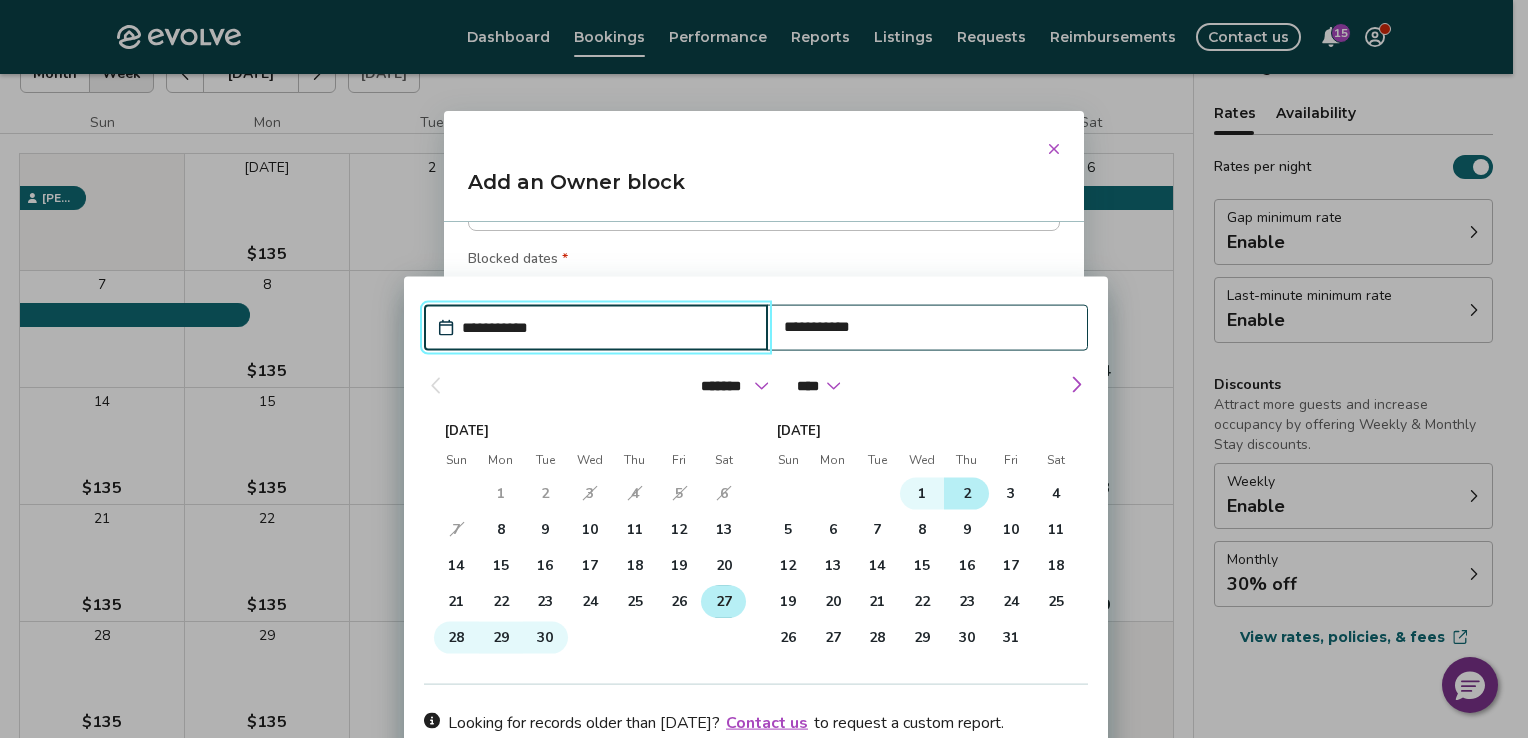 click on "27" at bounding box center (724, 601) 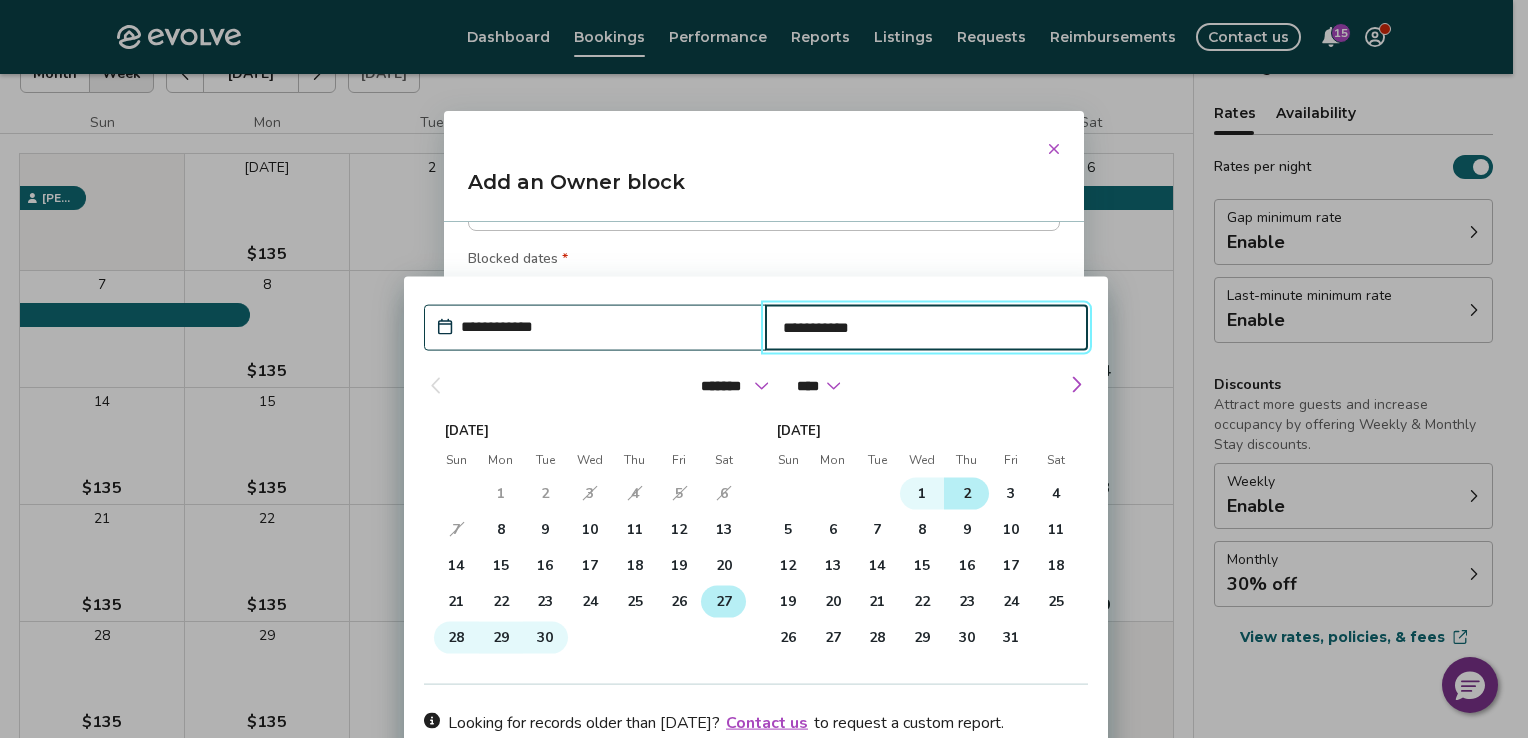click on "2" at bounding box center (966, 493) 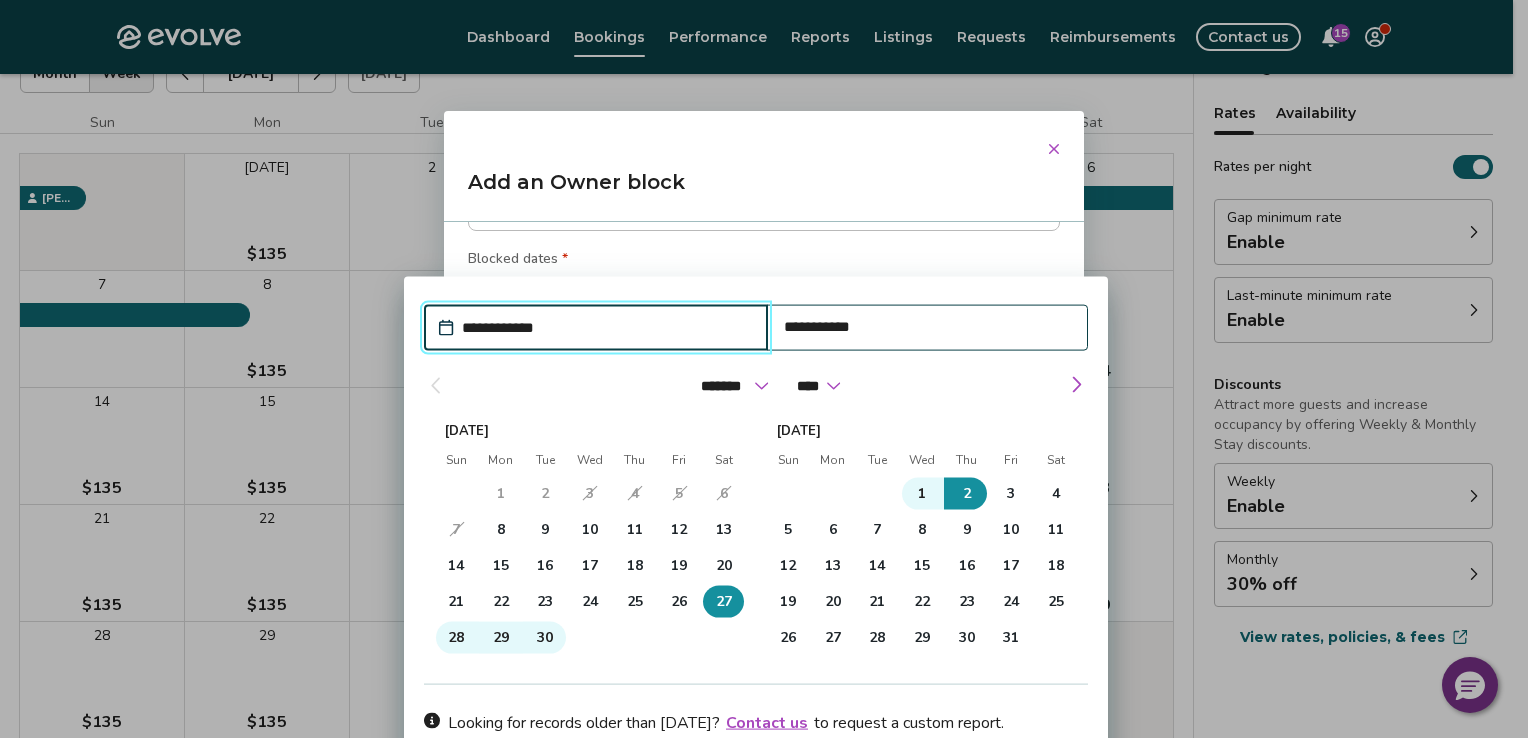 click on "**********" at bounding box center (764, 482) 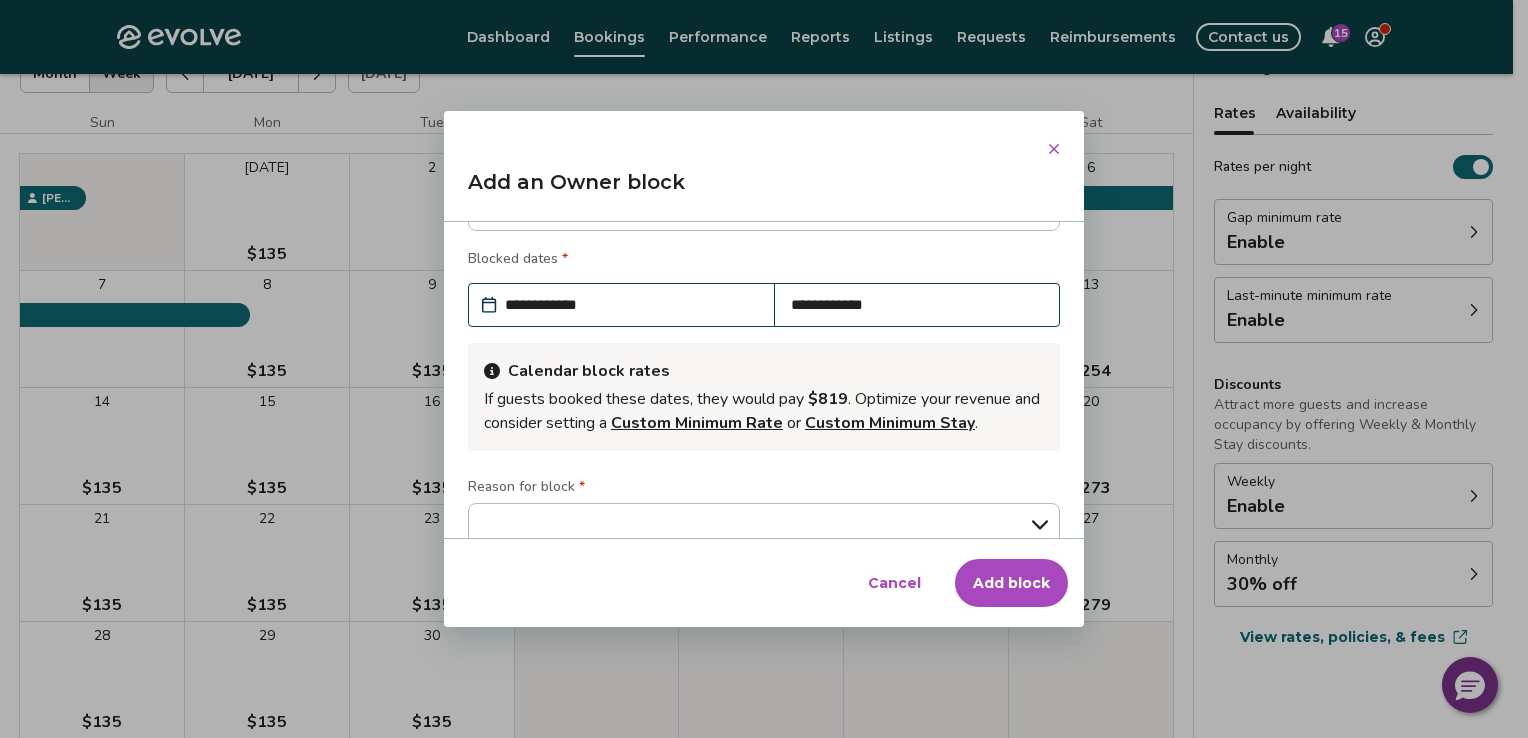click on "Add block" at bounding box center [1011, 583] 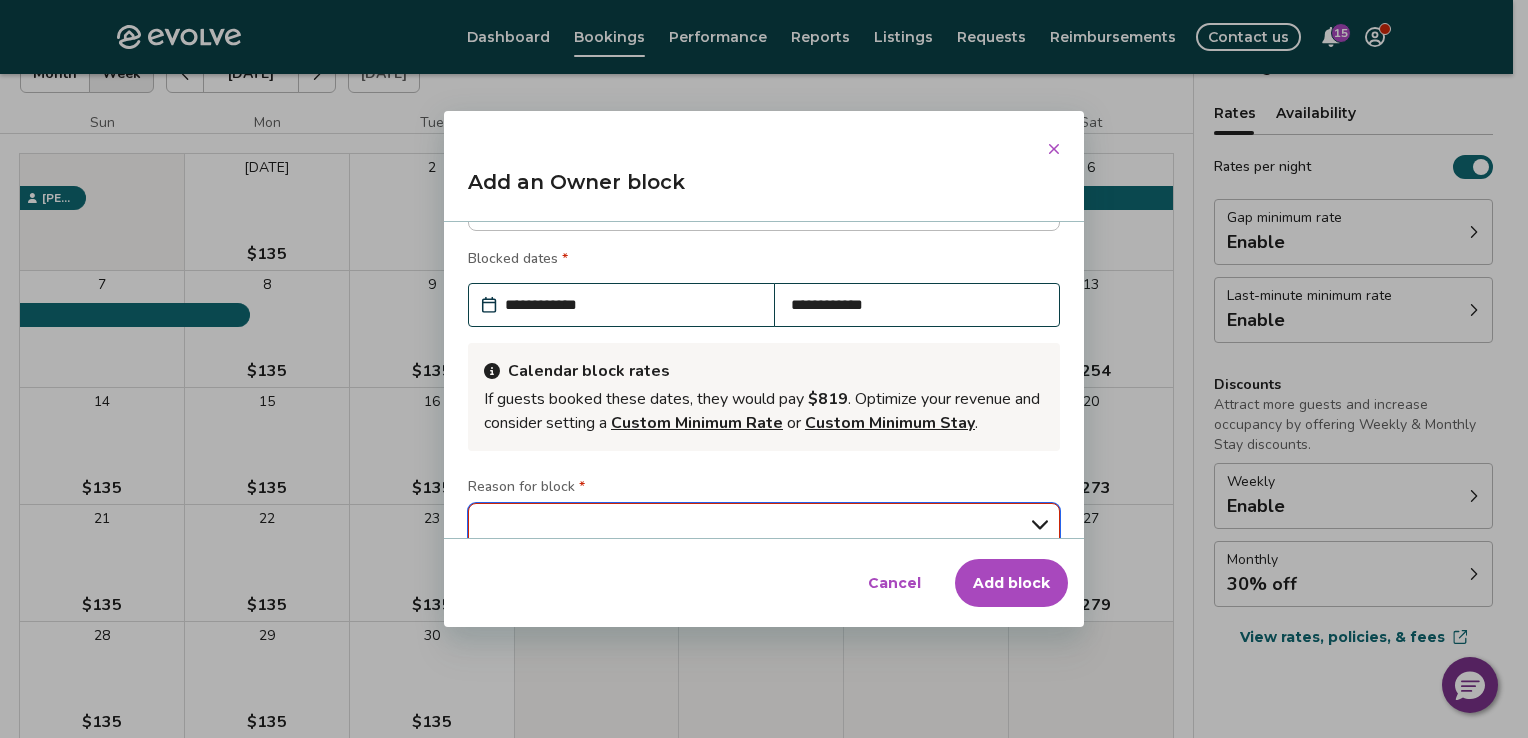scroll, scrollTop: 93, scrollLeft: 0, axis: vertical 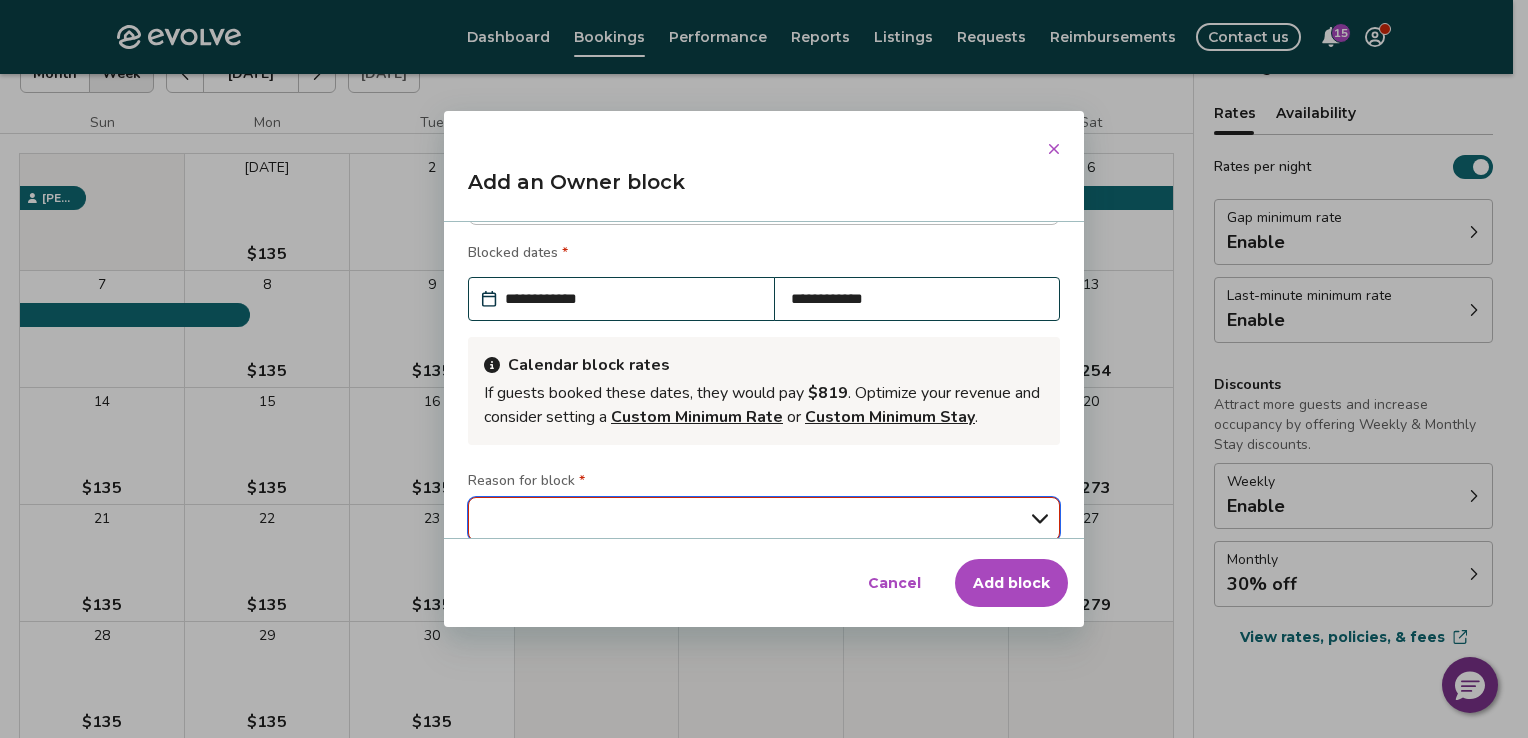 click on "**********" at bounding box center (764, 519) 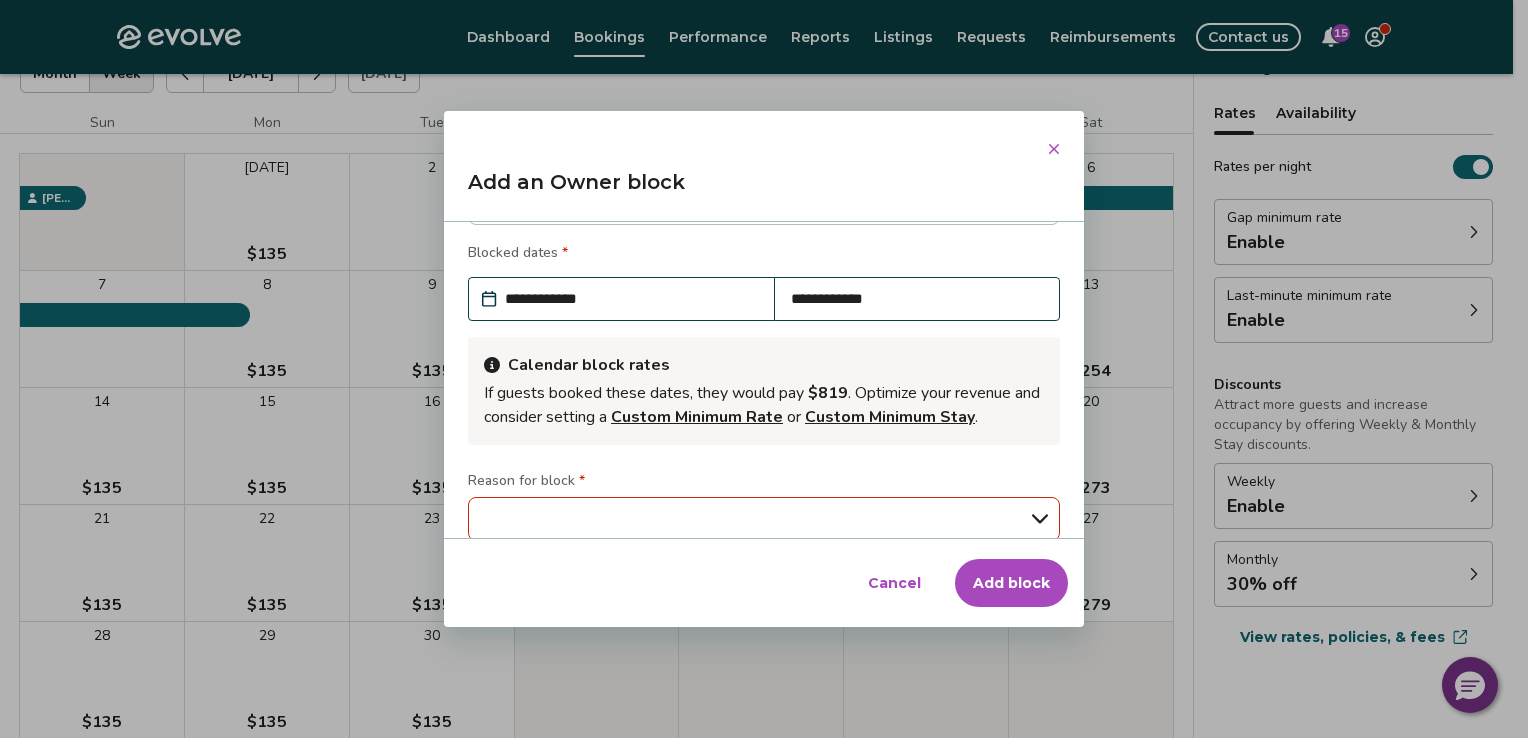 drag, startPoint x: 1020, startPoint y: 521, endPoint x: 1002, endPoint y: 586, distance: 67.44627 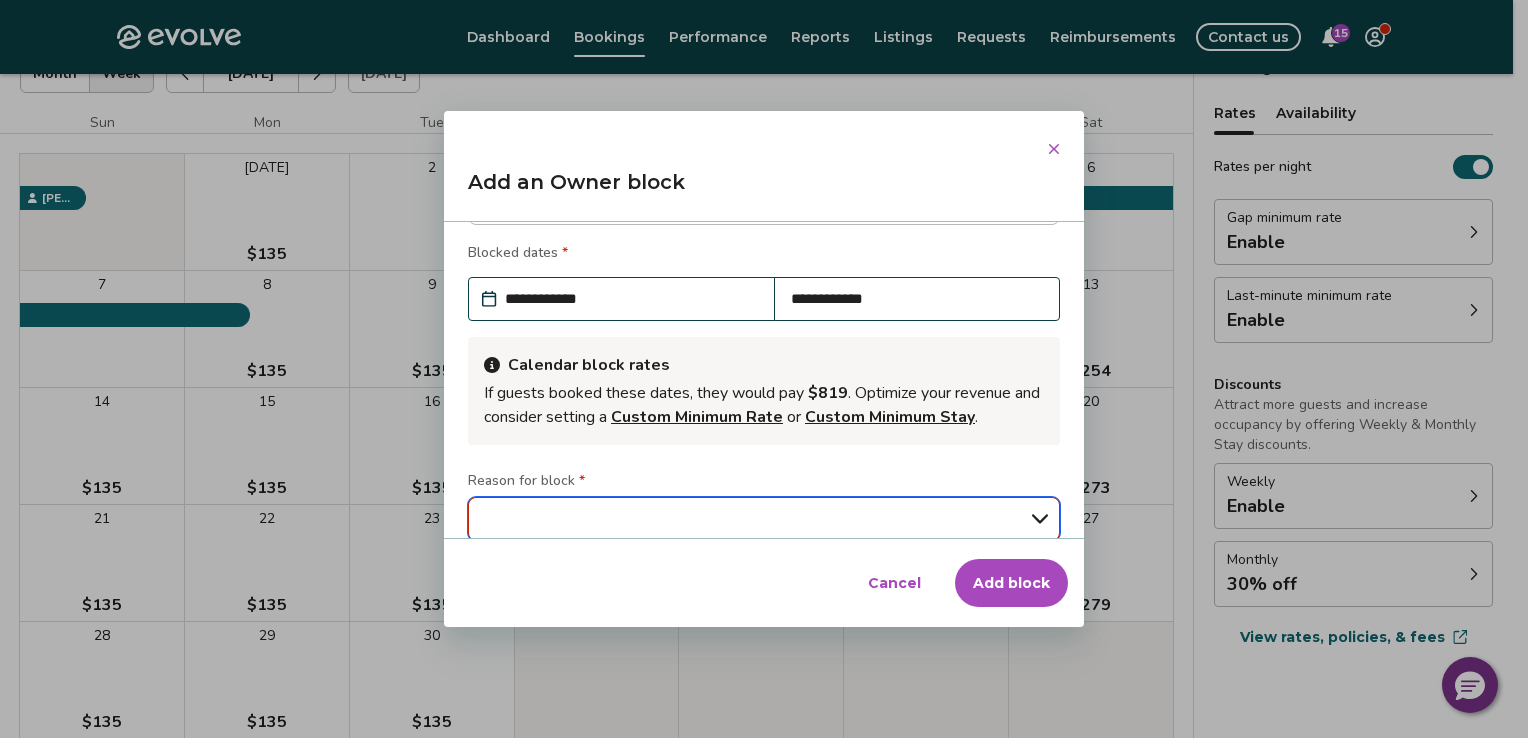 type on "*" 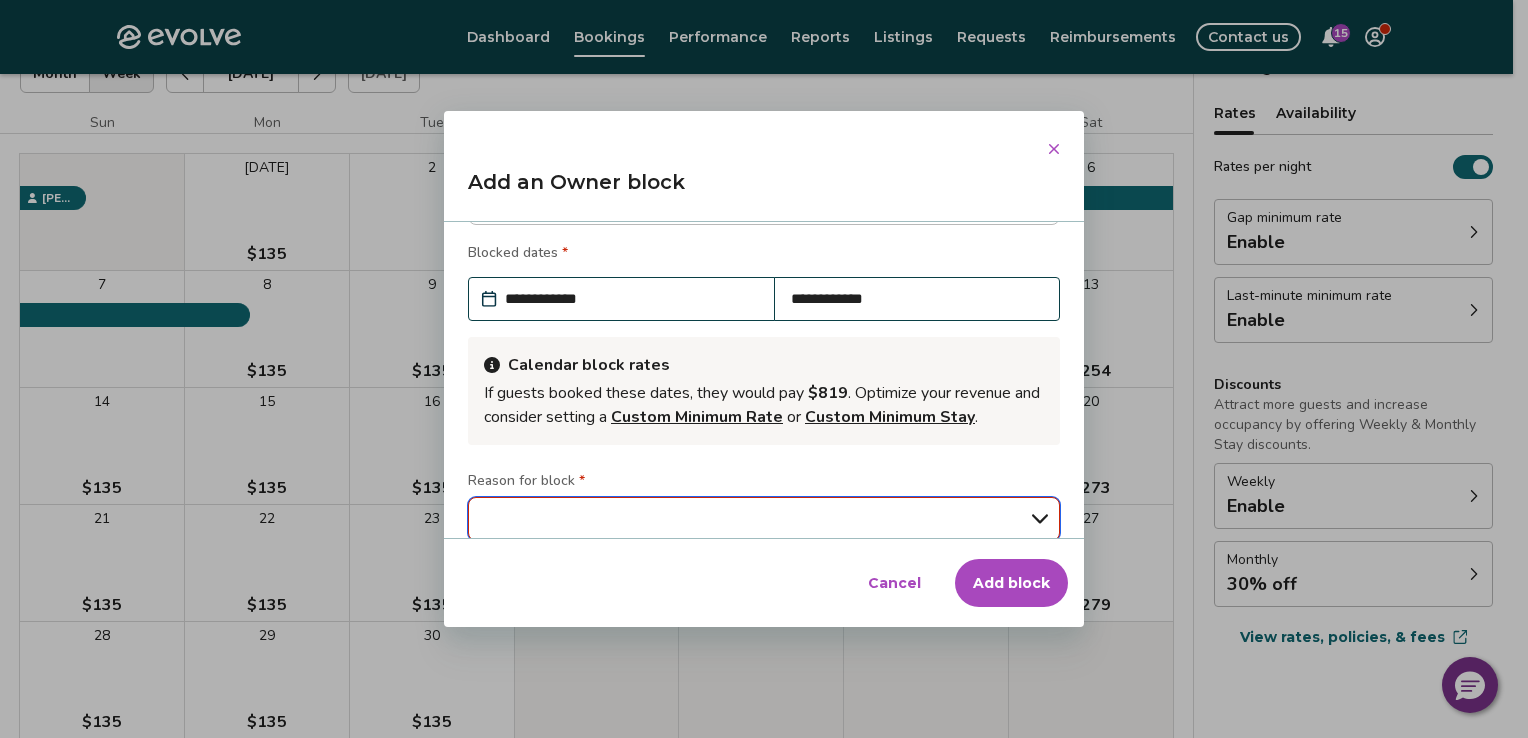 click on "**********" at bounding box center [764, 519] 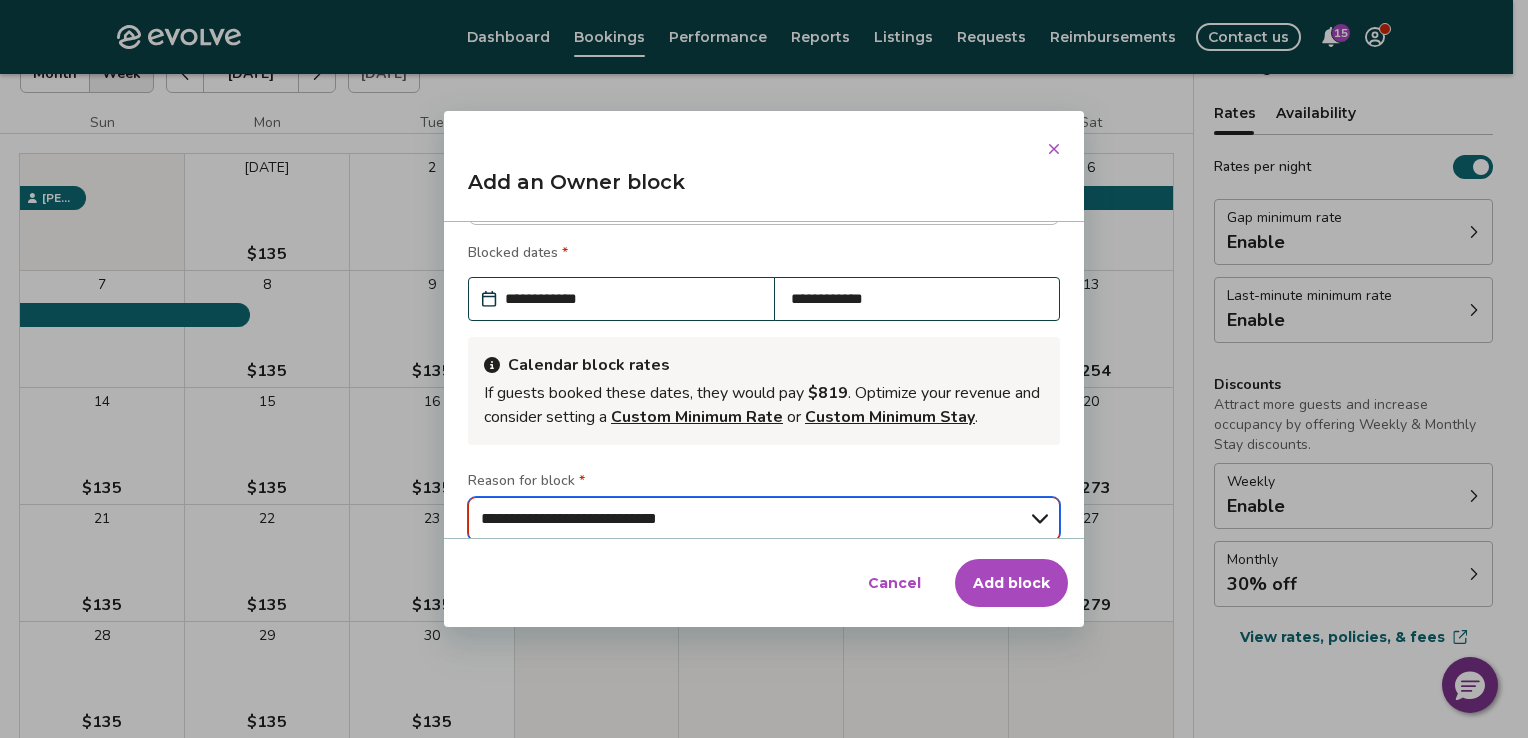 click on "**********" at bounding box center [764, 519] 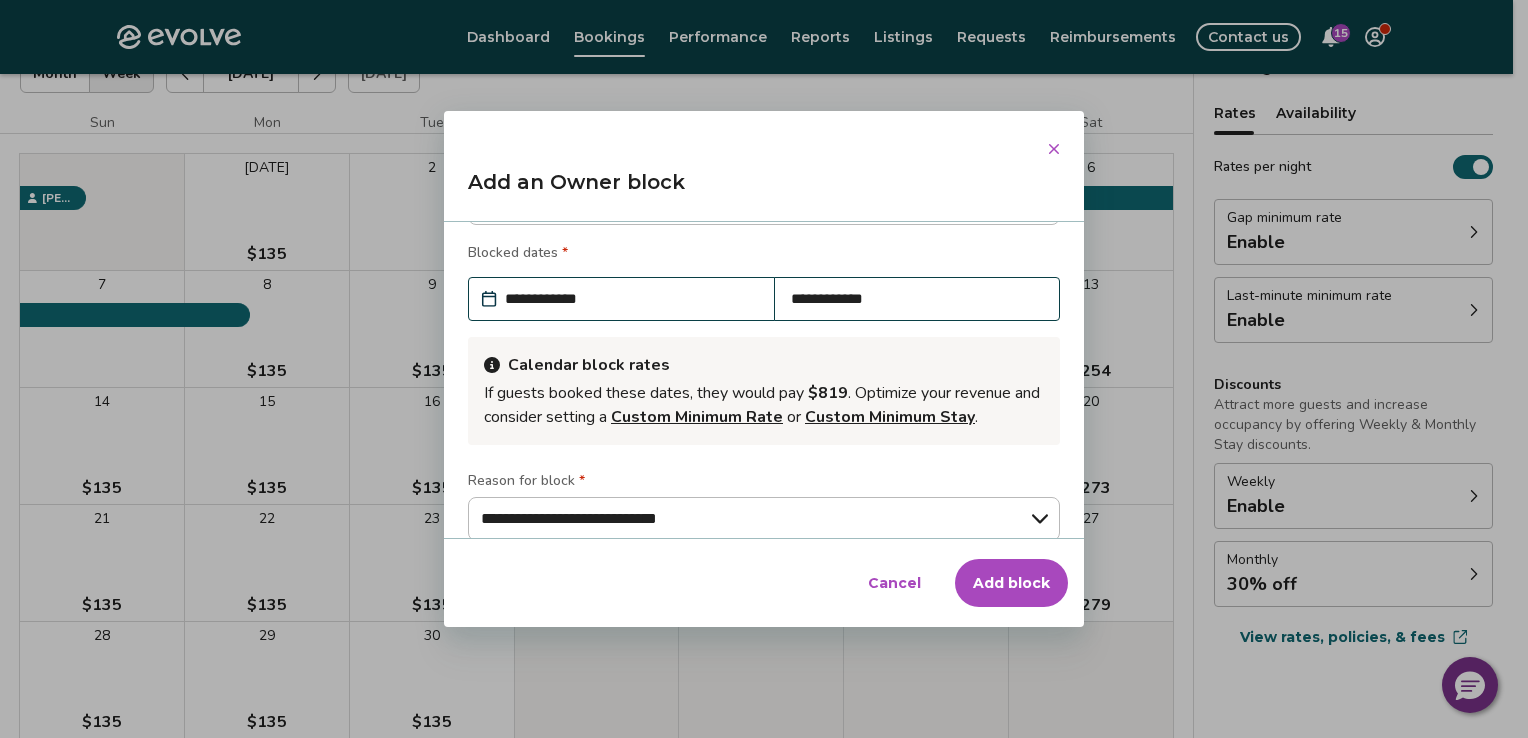 click on "Add block" at bounding box center (1011, 583) 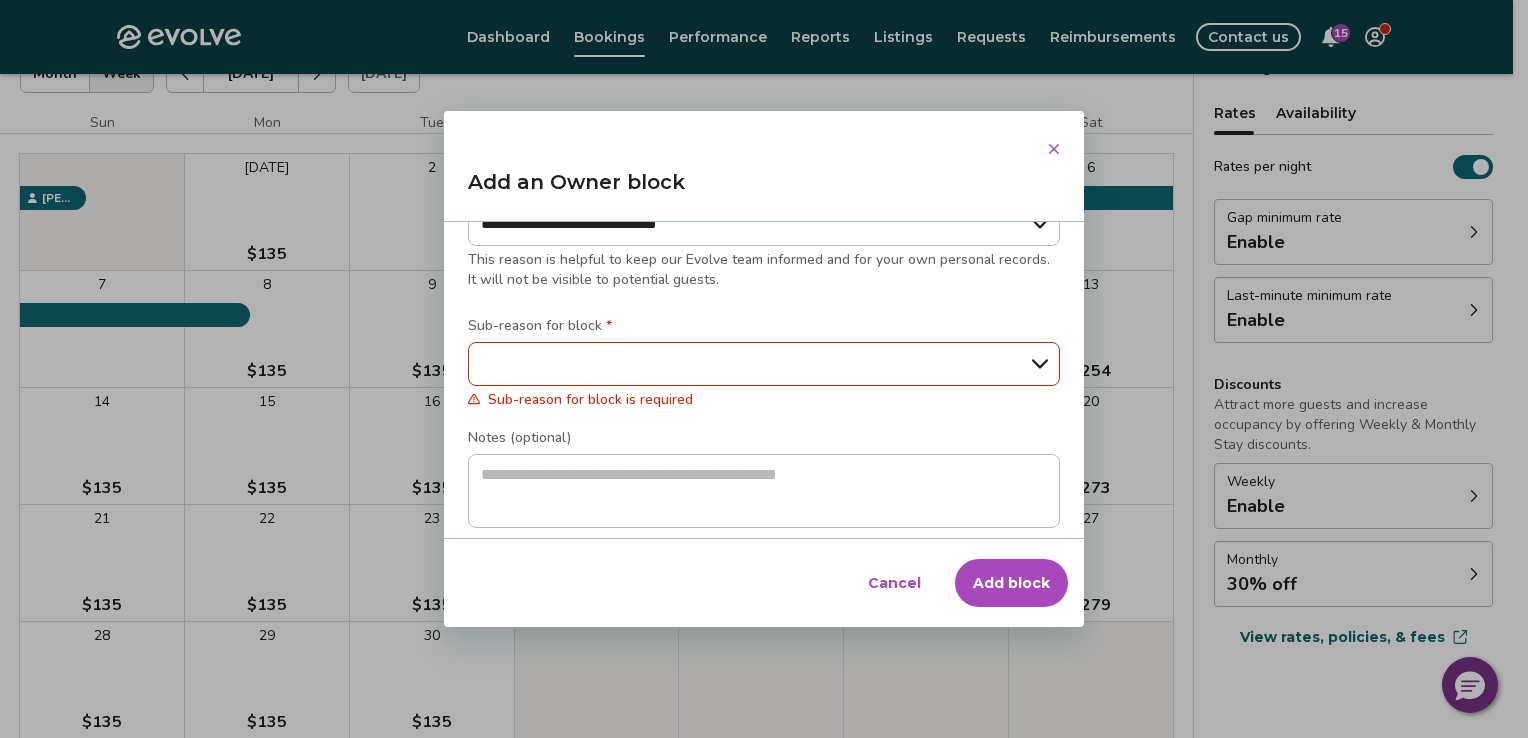 scroll, scrollTop: 394, scrollLeft: 0, axis: vertical 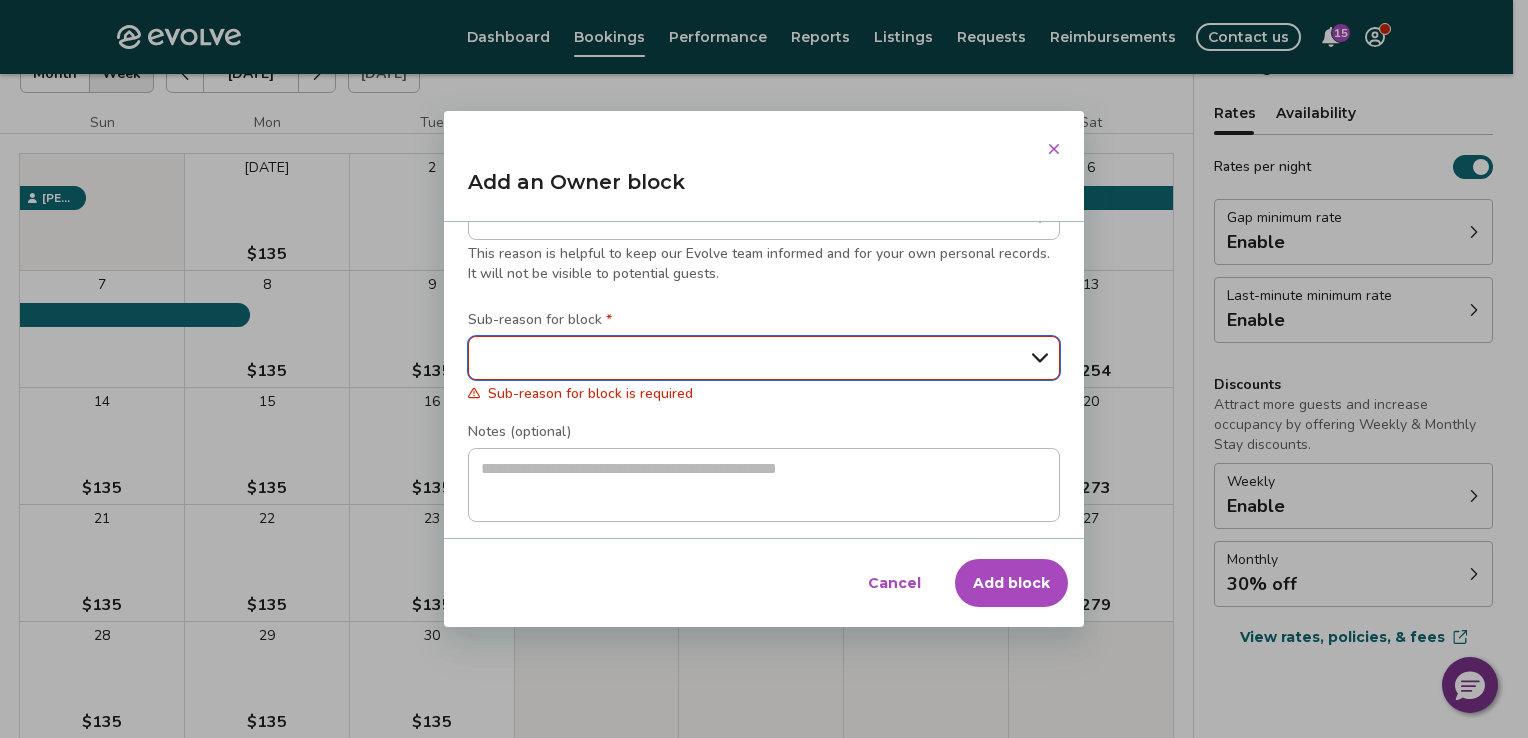 click on "**********" at bounding box center [764, 358] 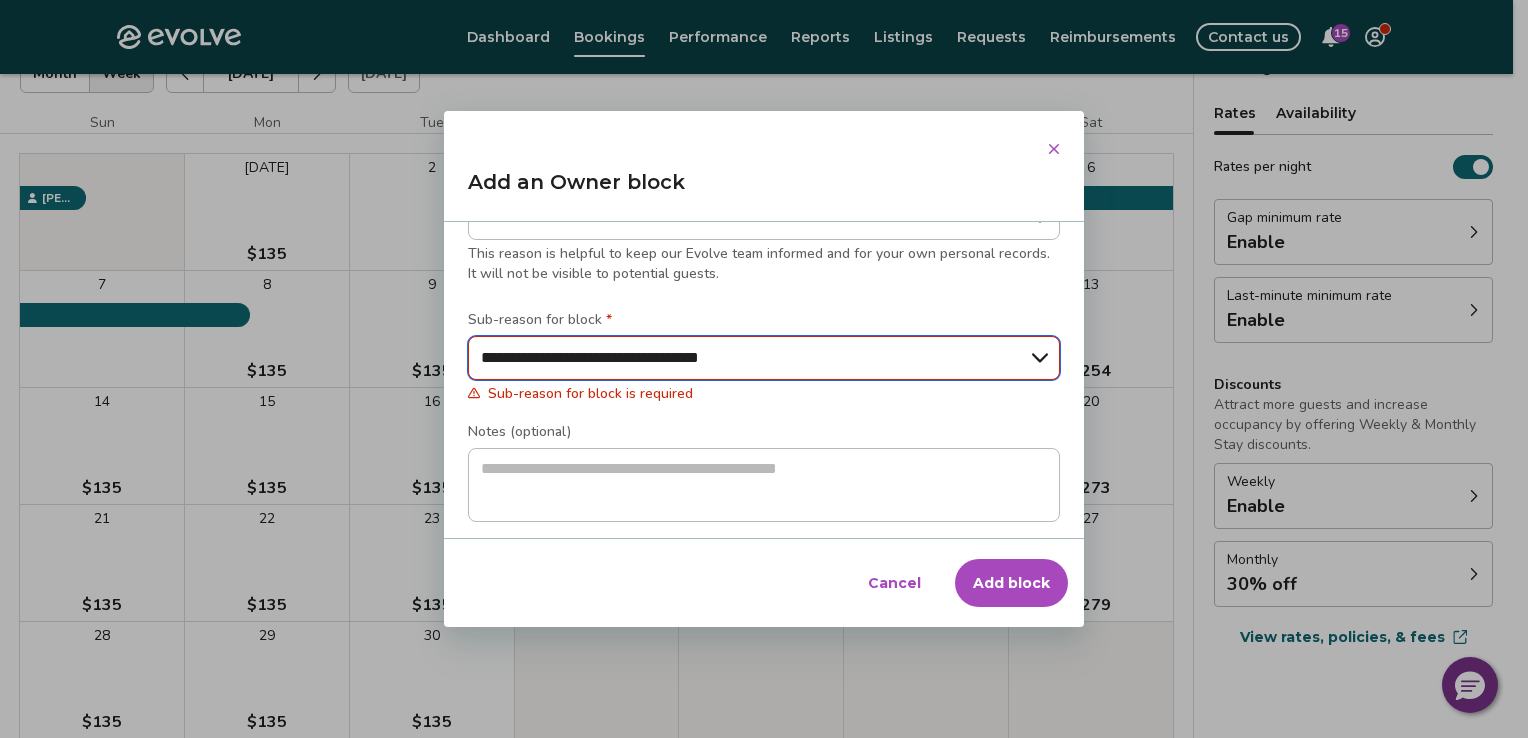 click on "**********" at bounding box center [764, 358] 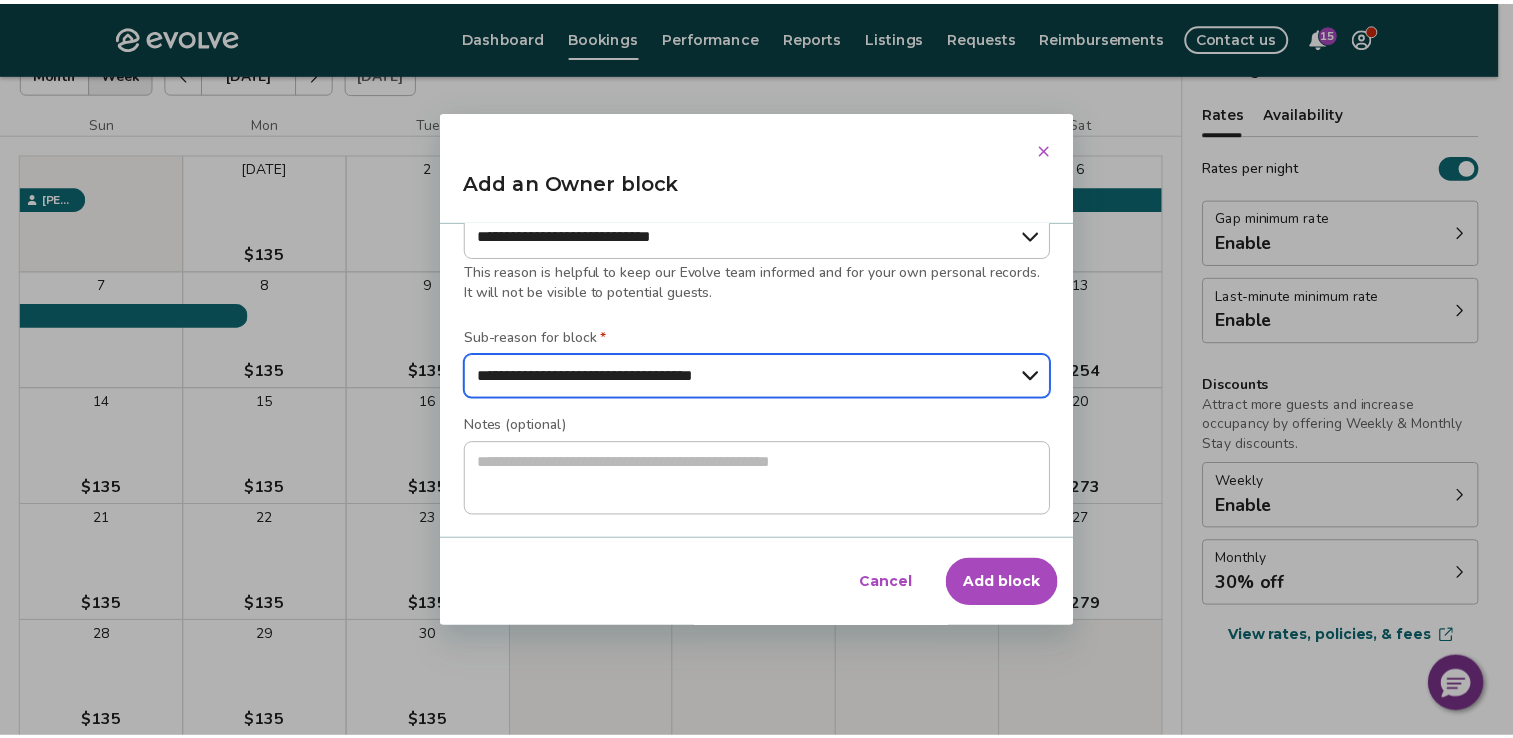 scroll, scrollTop: 375, scrollLeft: 0, axis: vertical 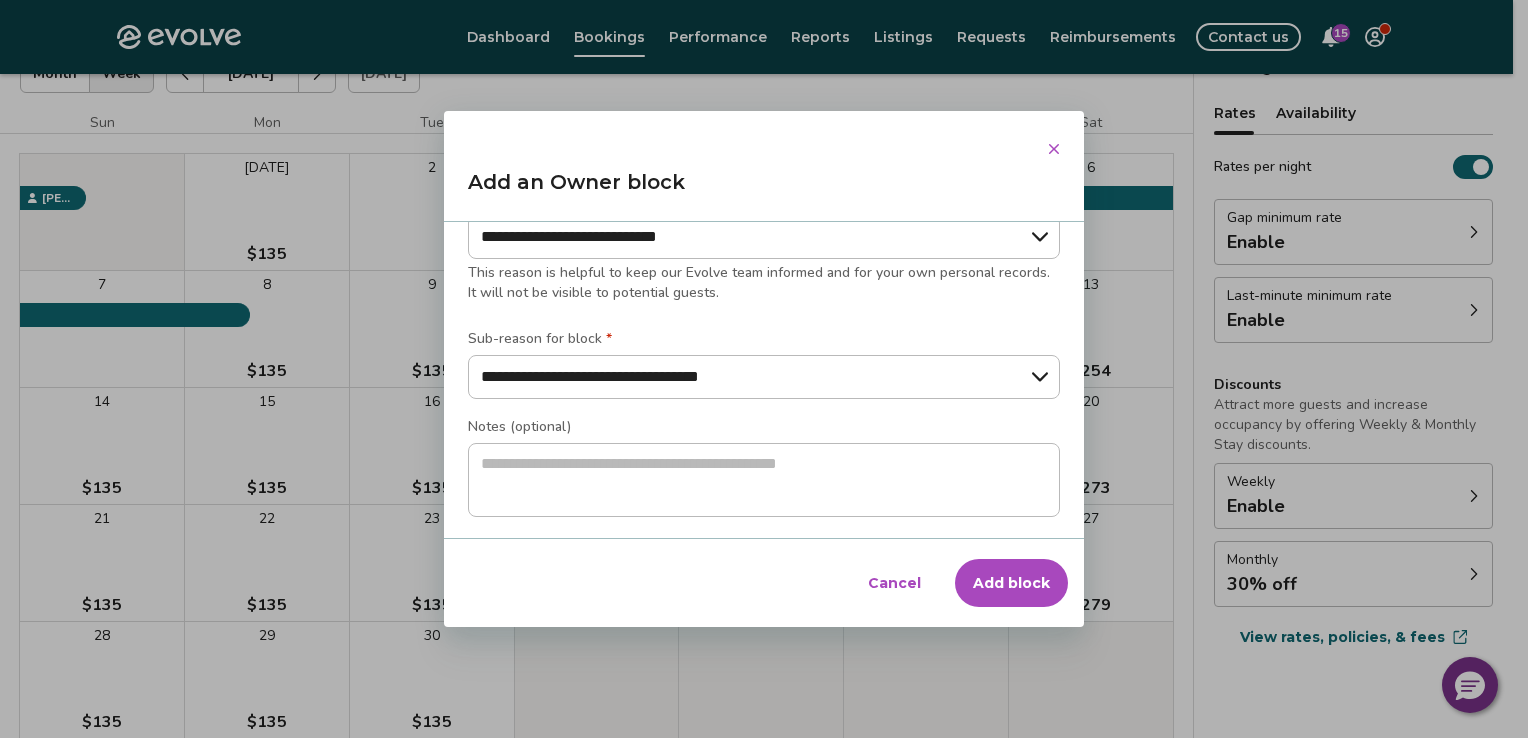 click on "Add block" at bounding box center (1011, 583) 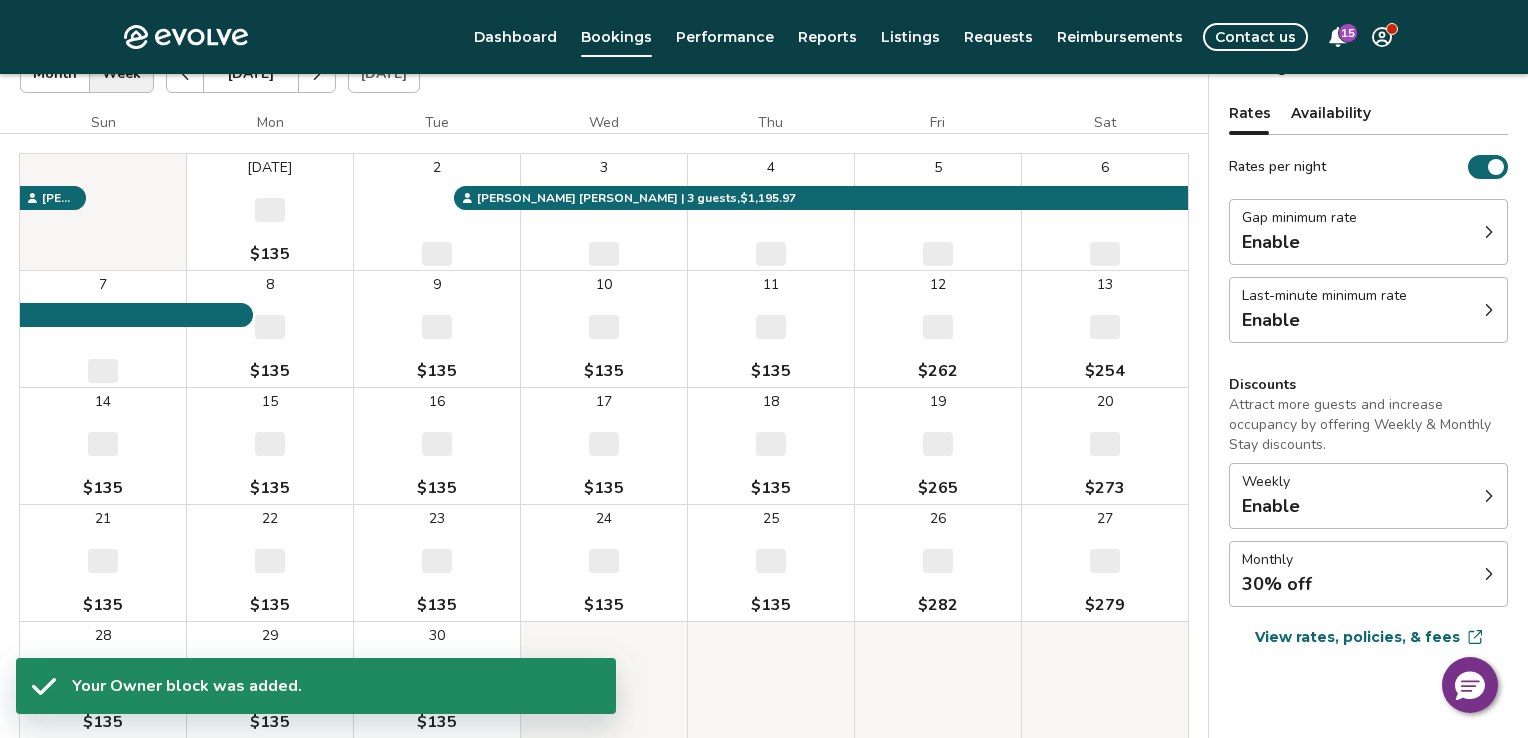 type on "*" 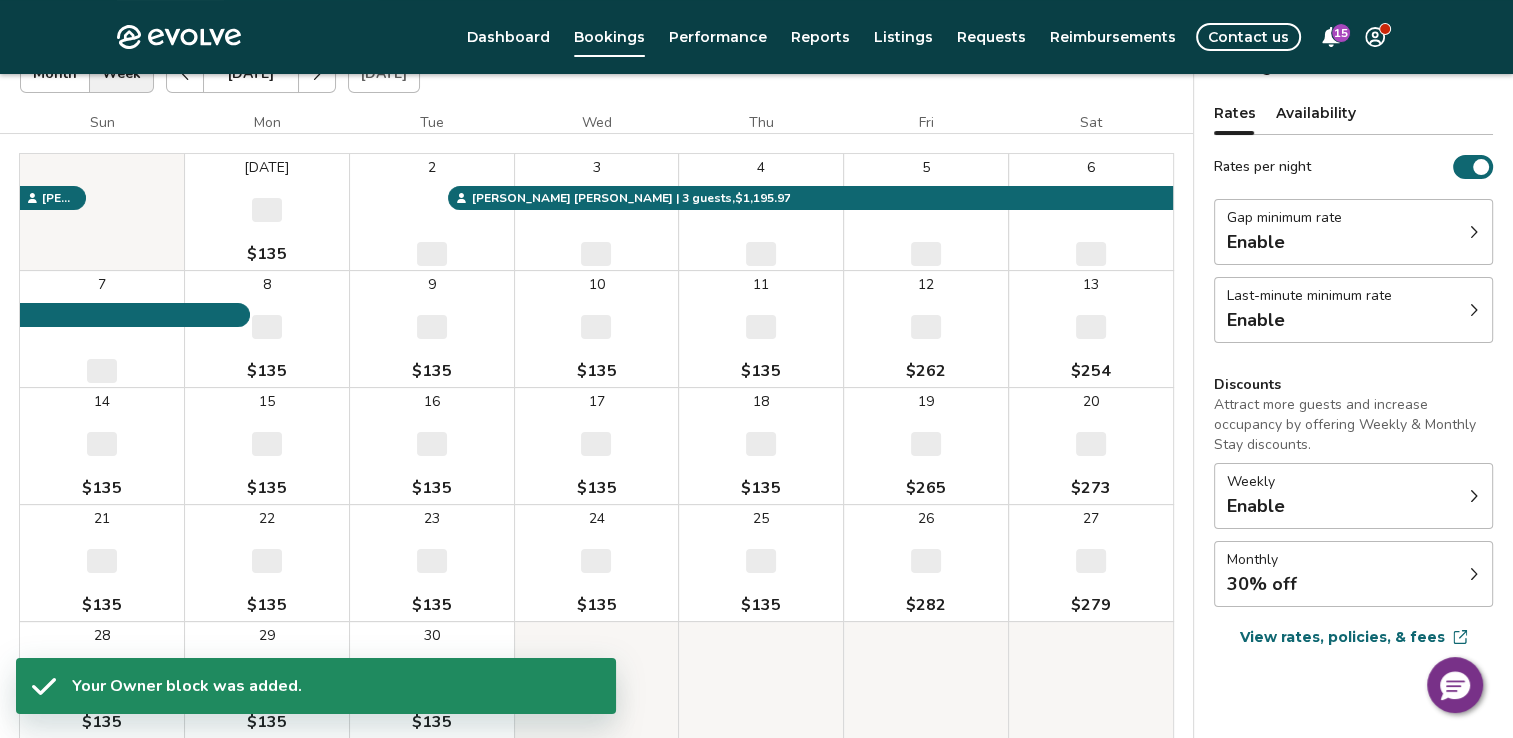 select on "**********" 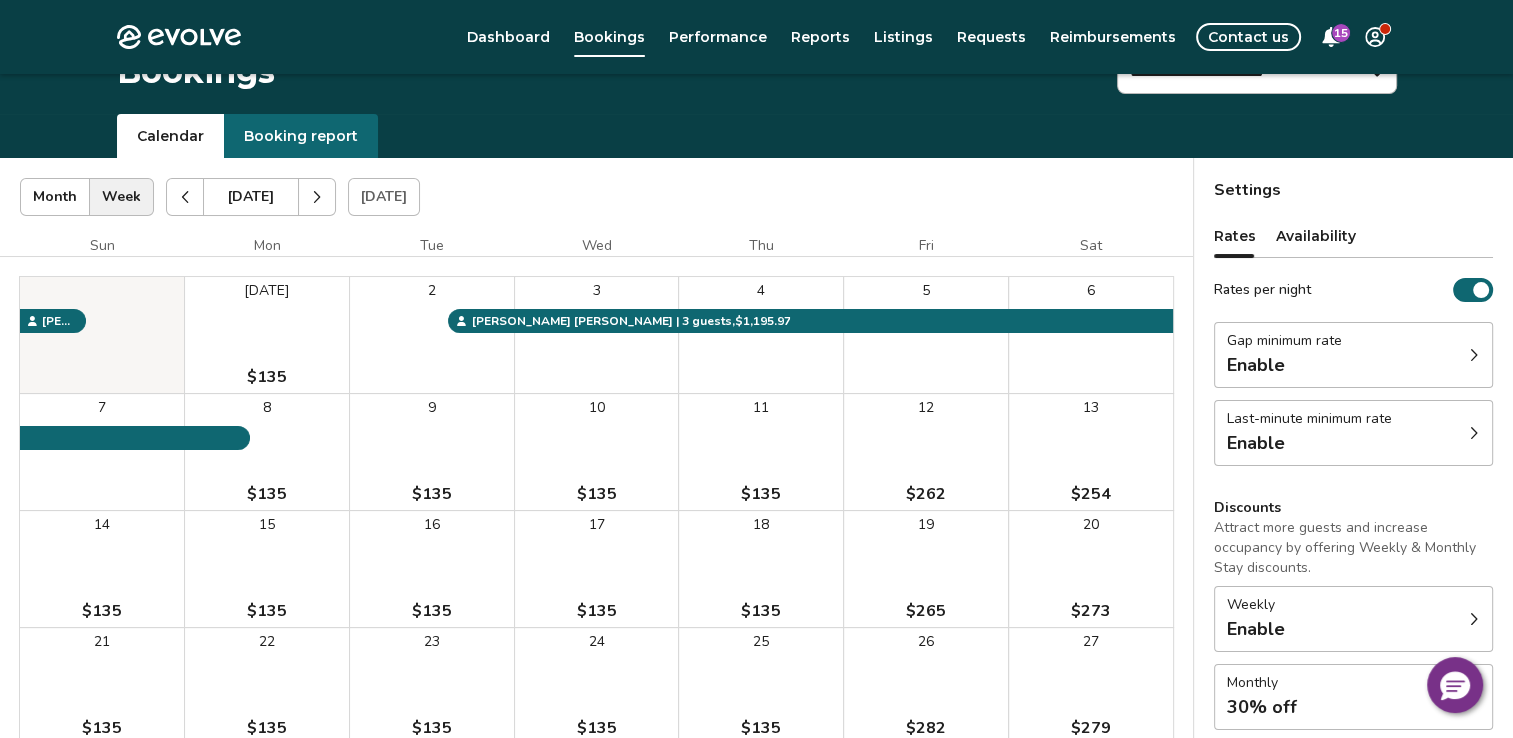 scroll, scrollTop: 0, scrollLeft: 0, axis: both 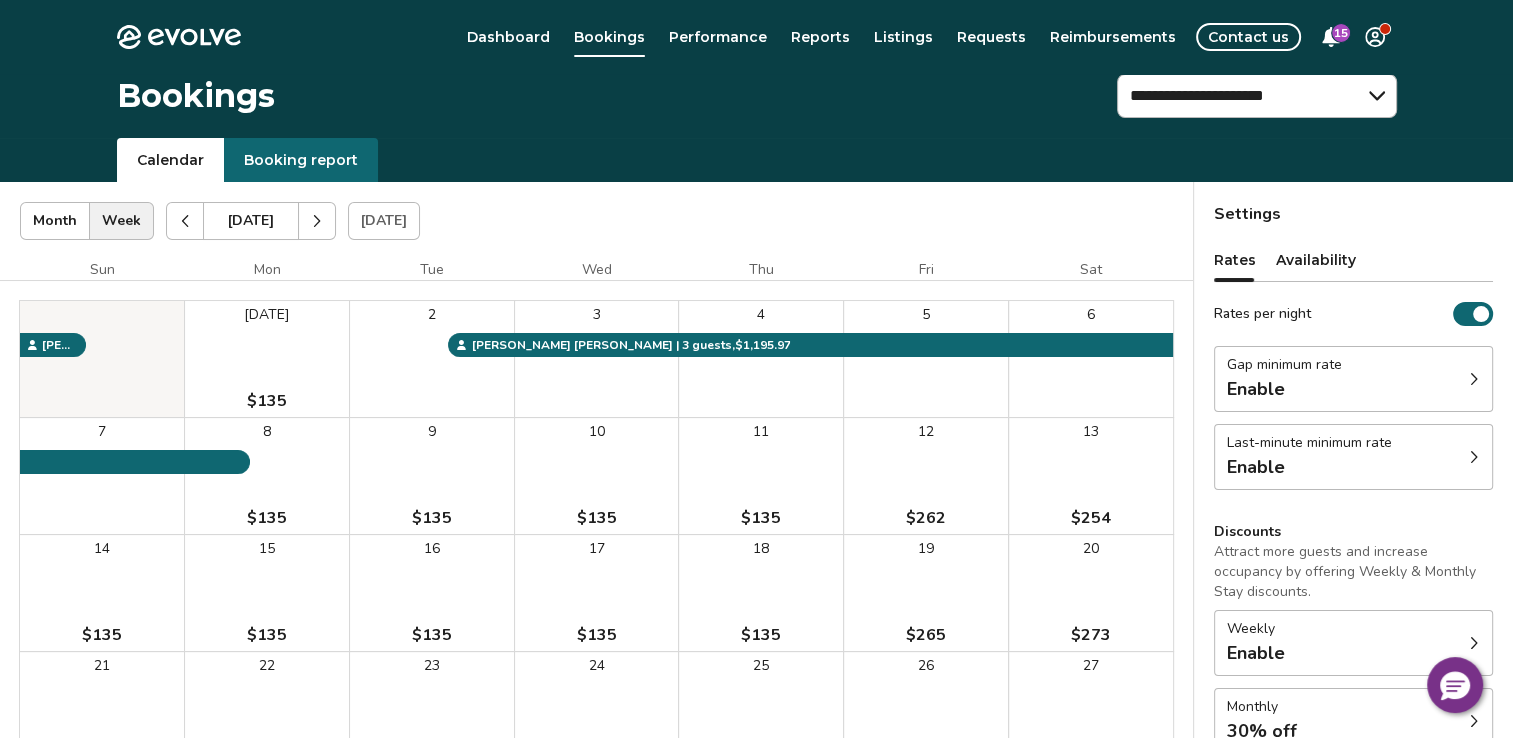 click 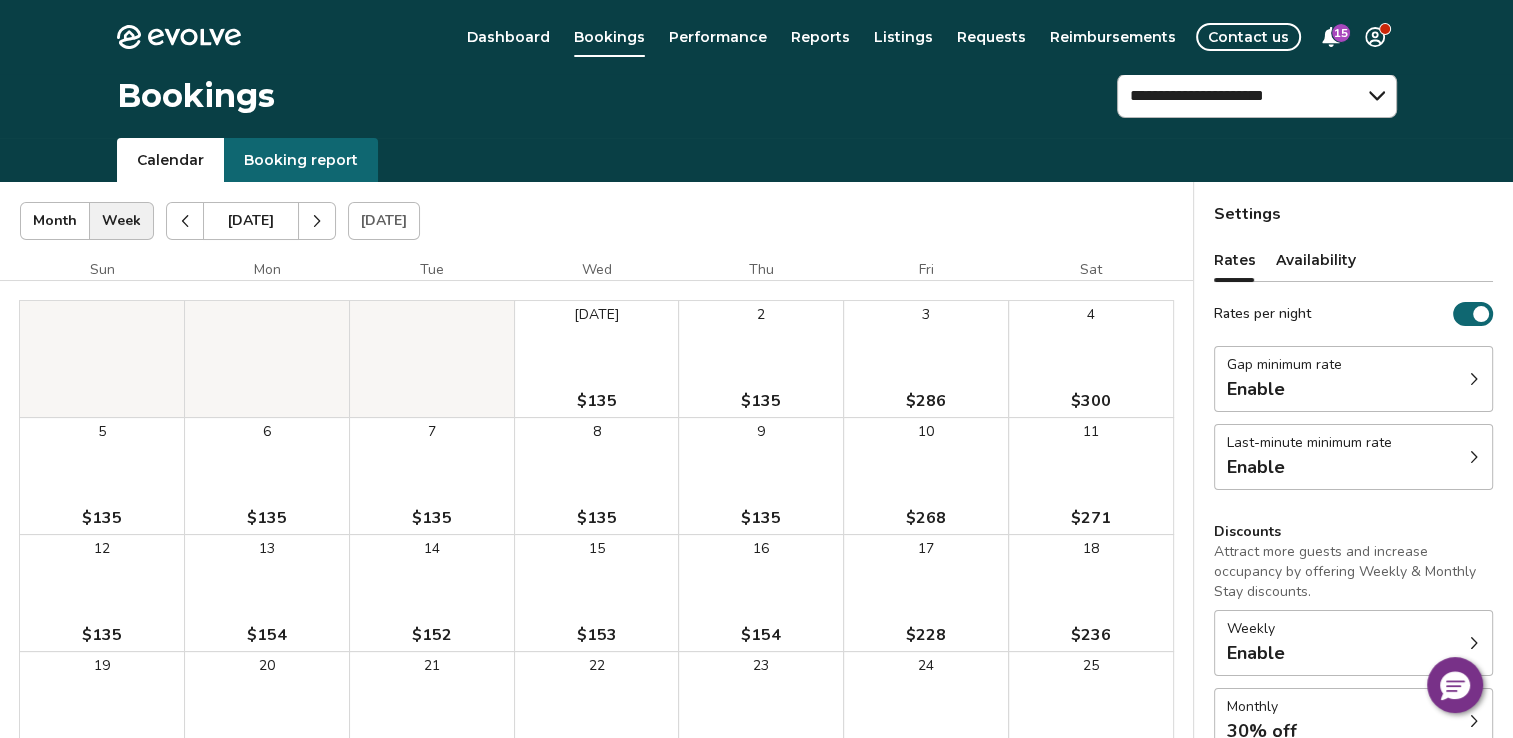 click 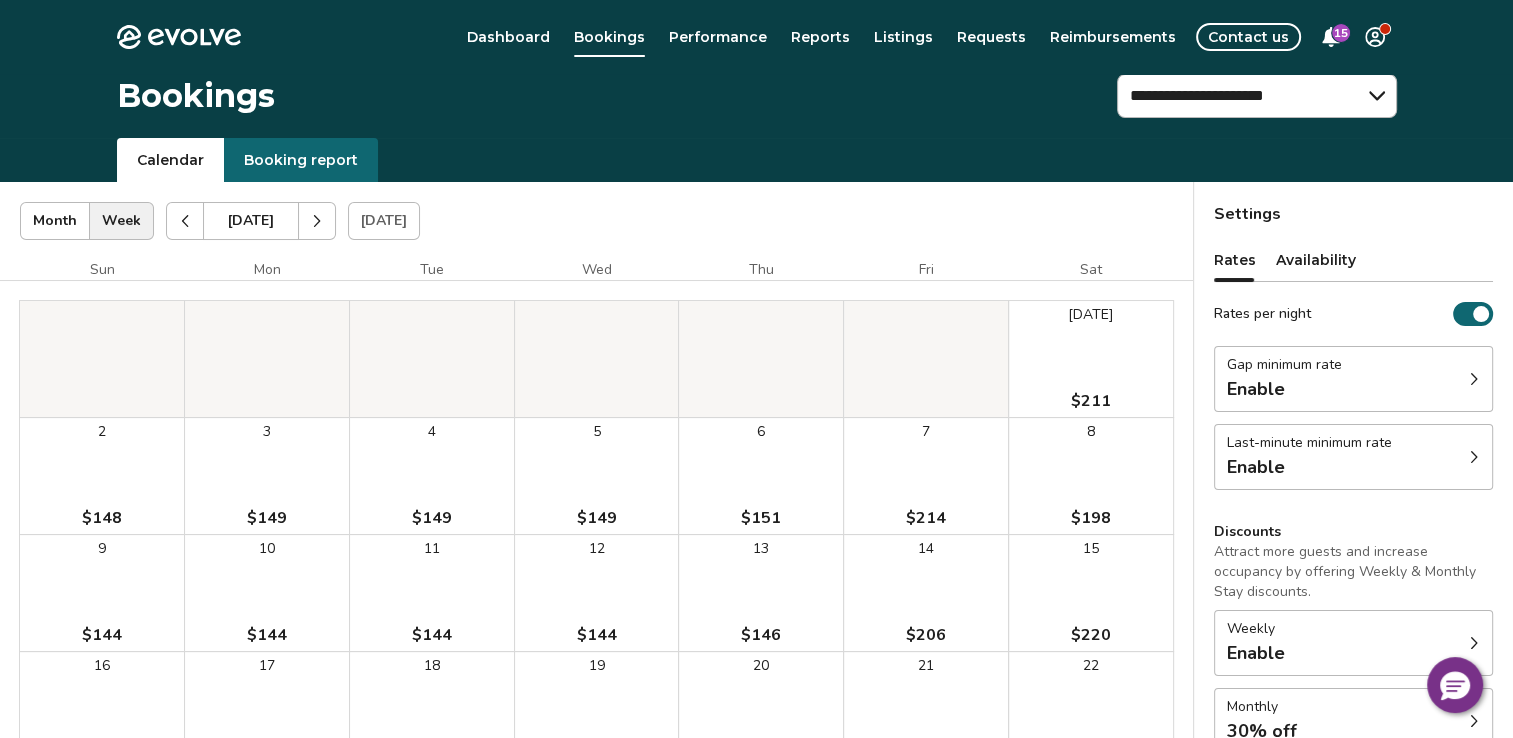 click 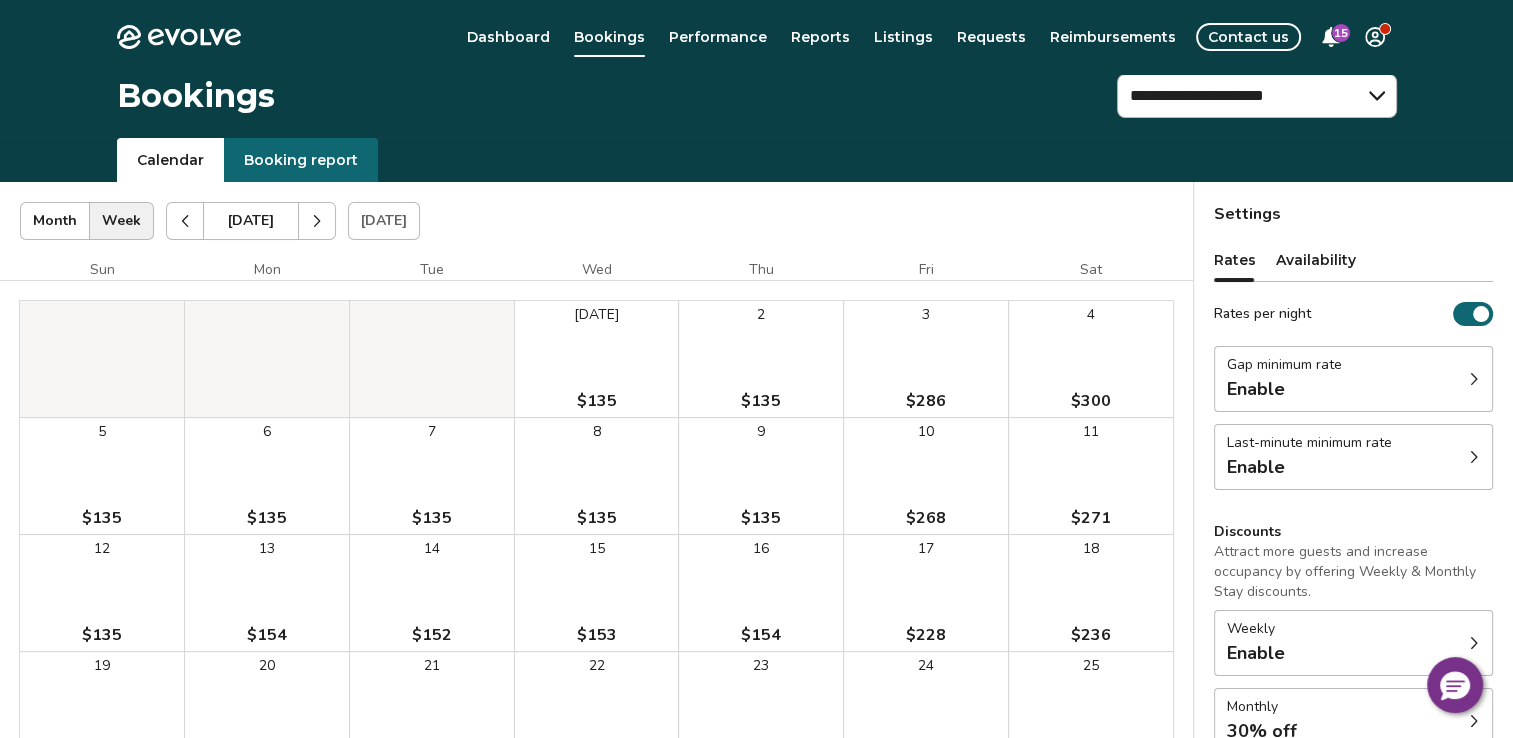 click 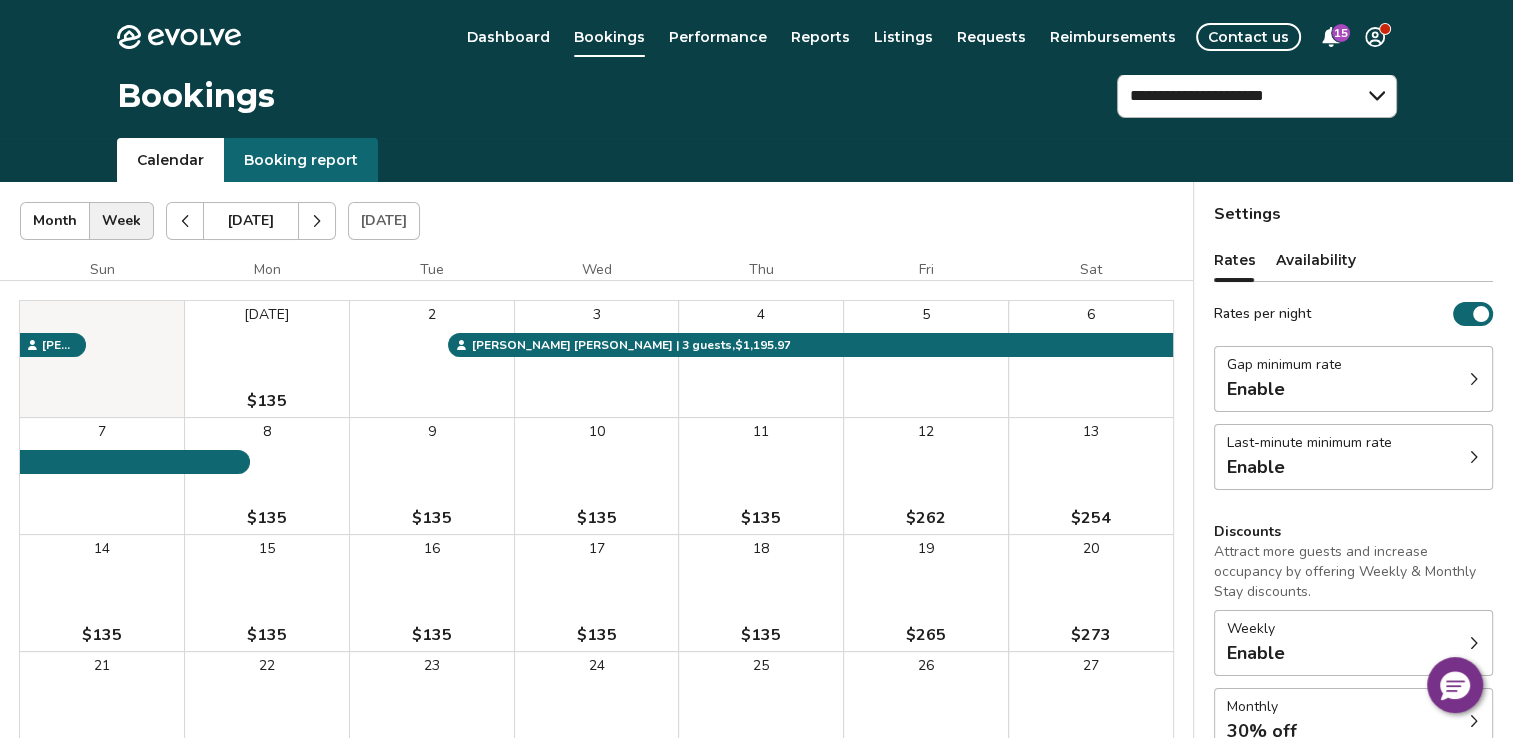 click 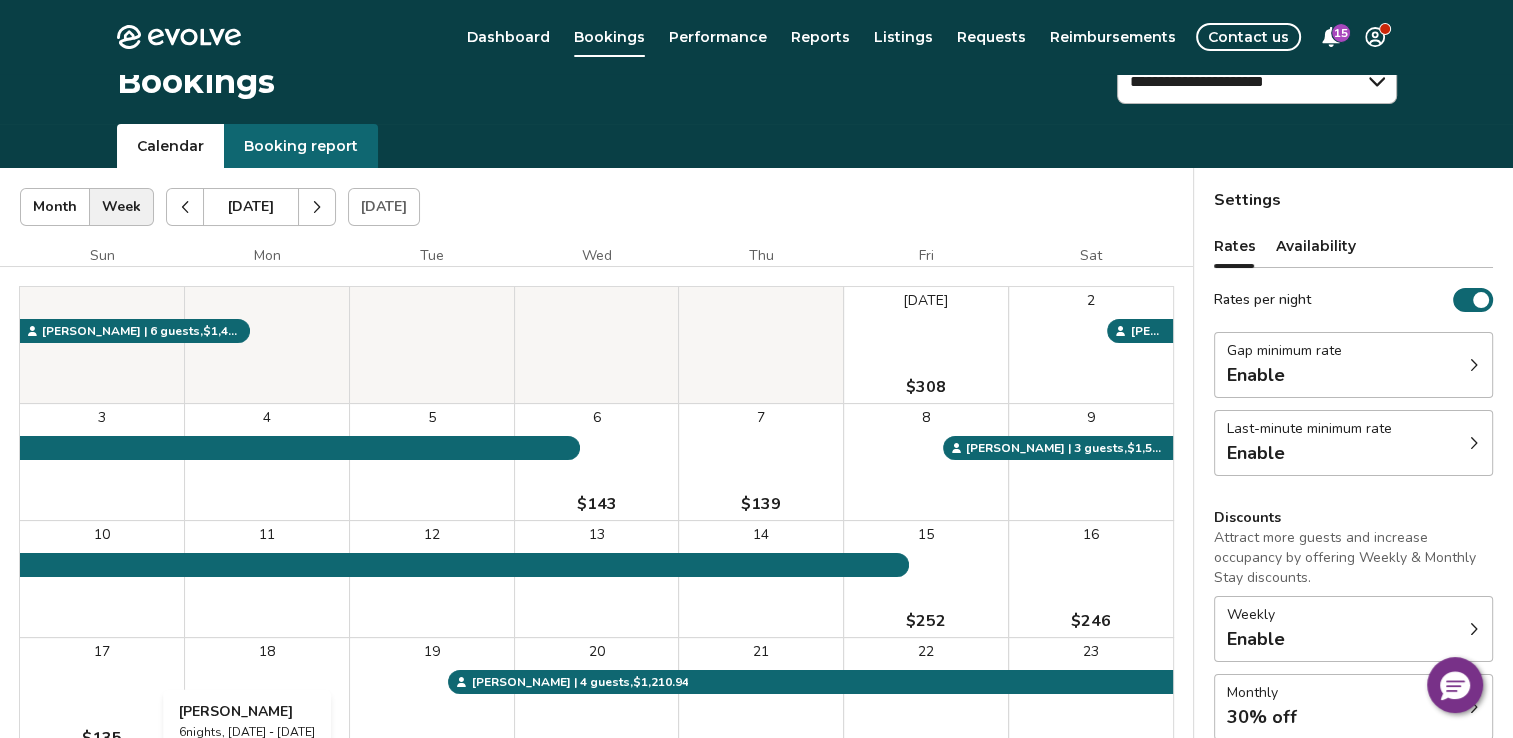 scroll, scrollTop: 0, scrollLeft: 0, axis: both 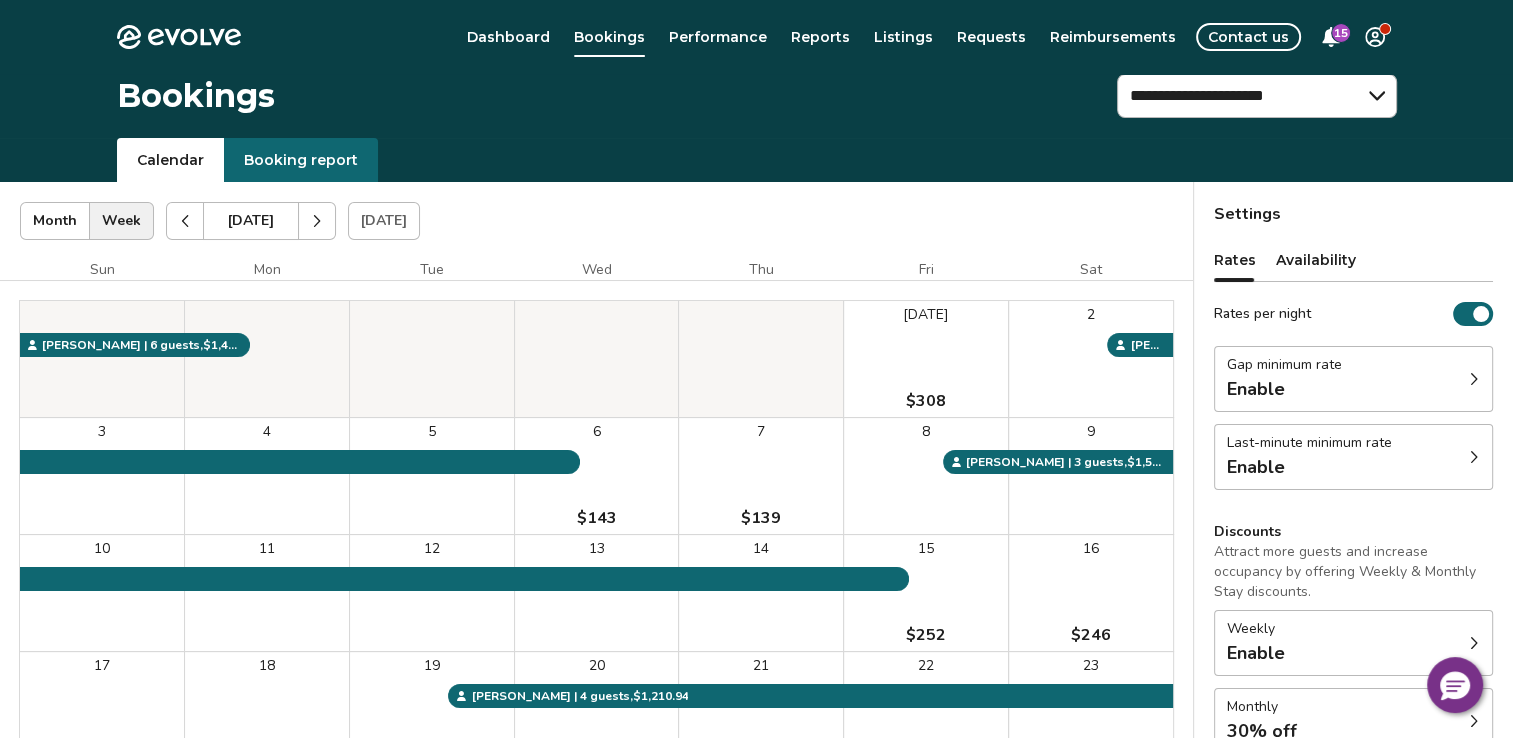 click 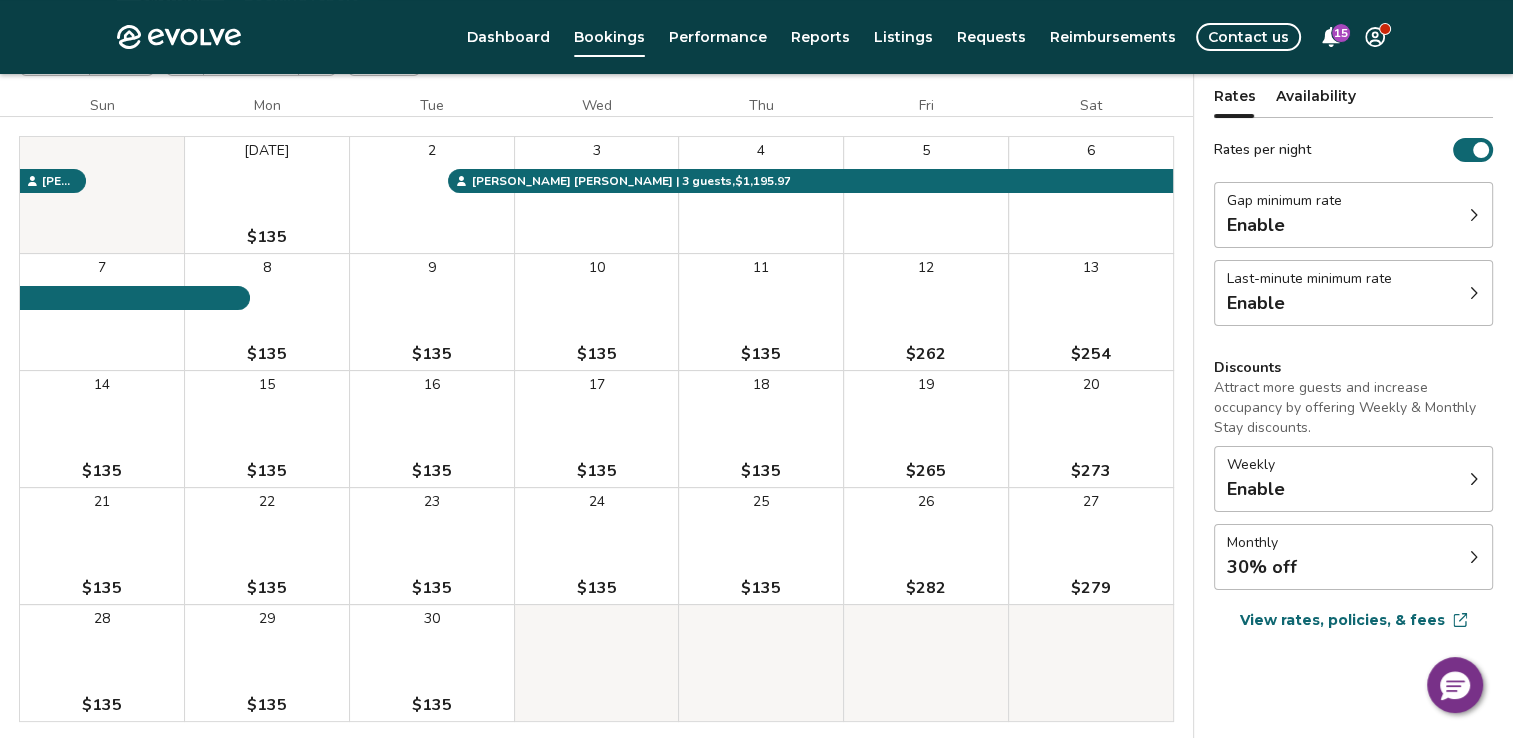 scroll, scrollTop: 164, scrollLeft: 0, axis: vertical 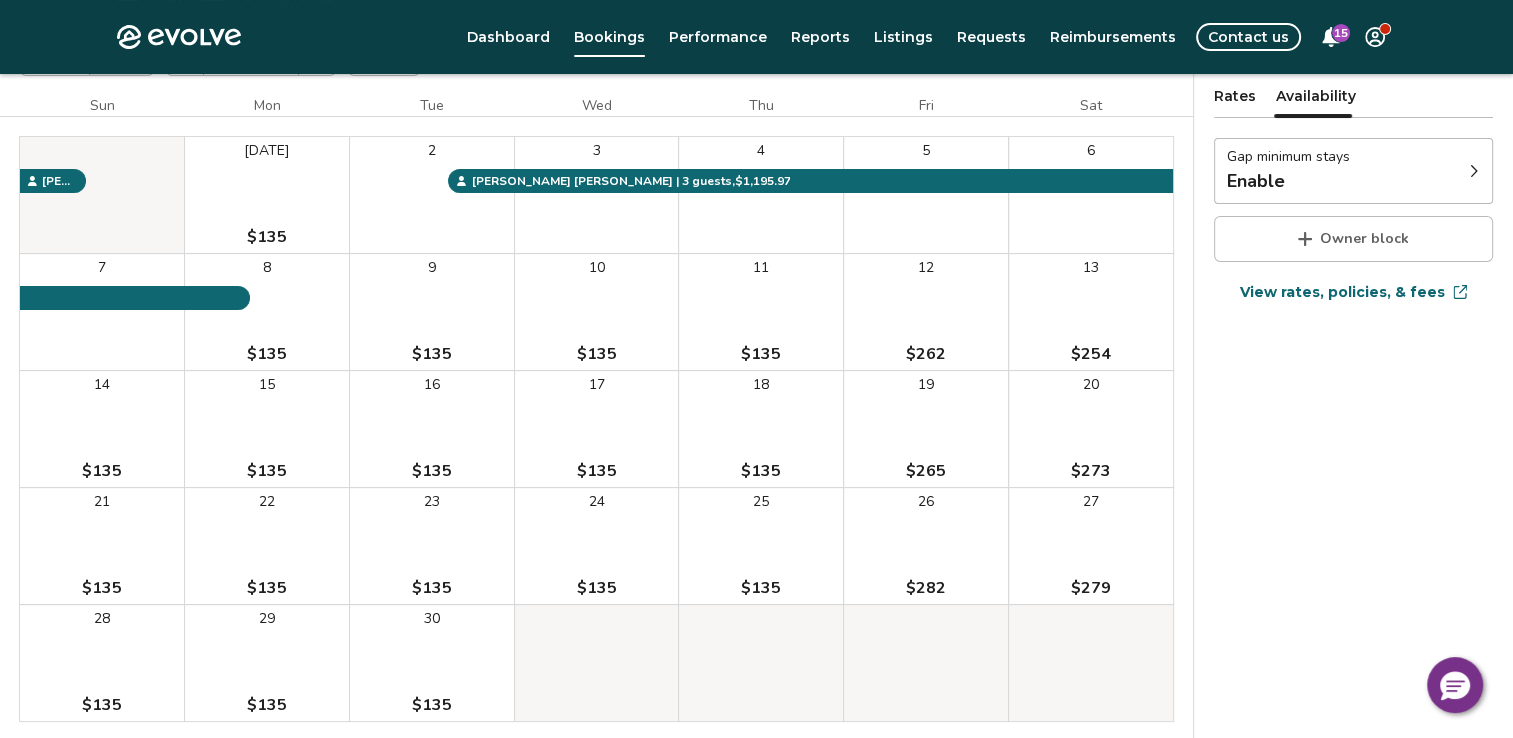 click 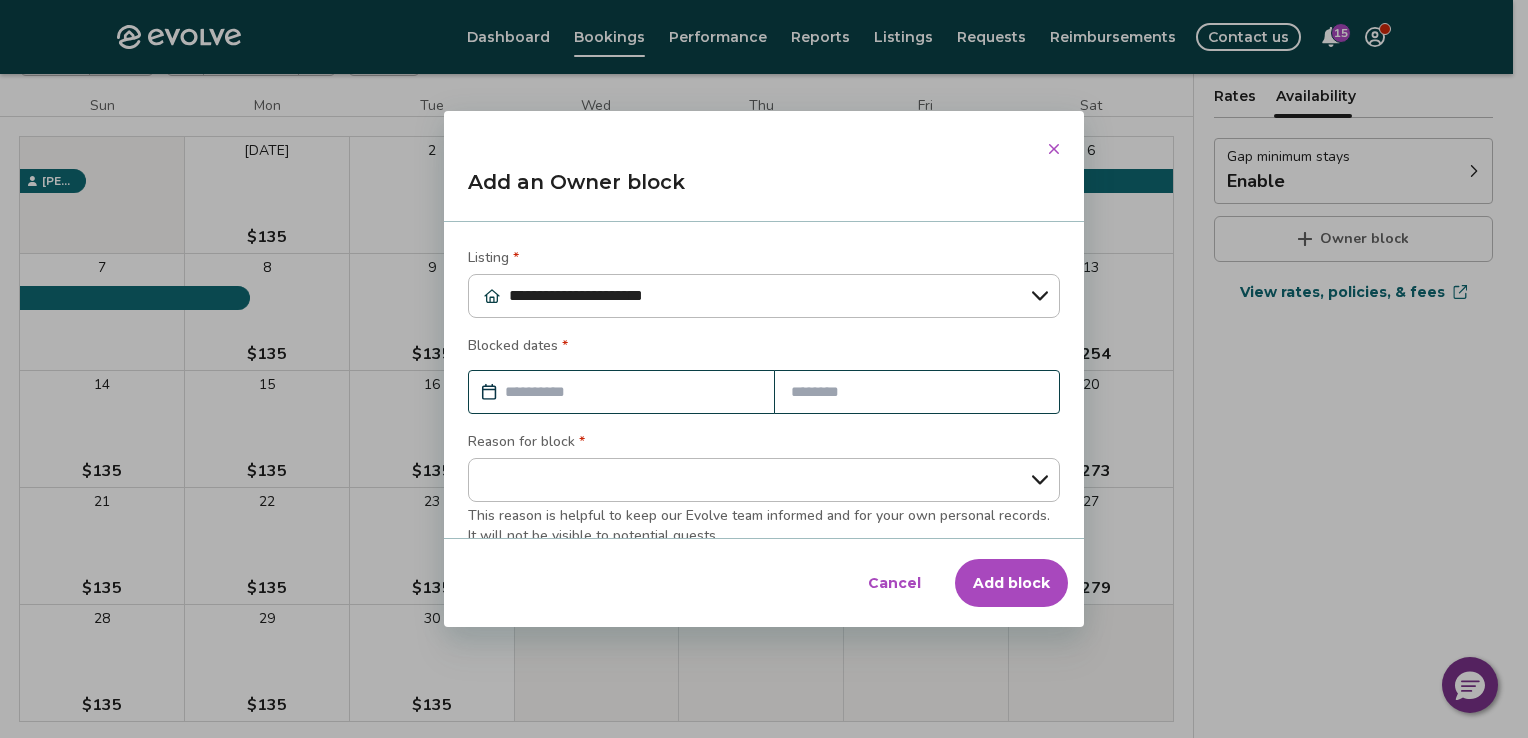click at bounding box center [631, 392] 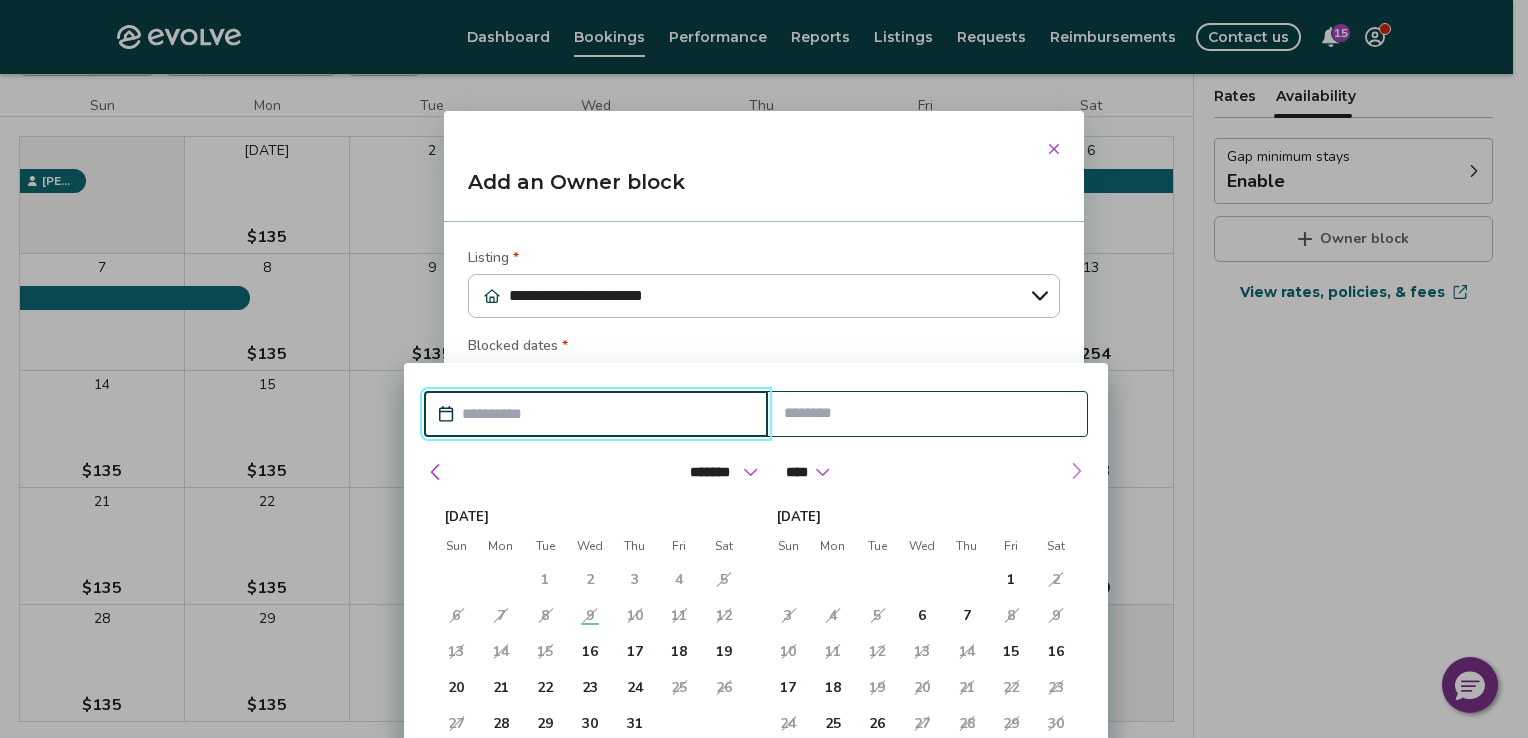 click at bounding box center [1076, 471] 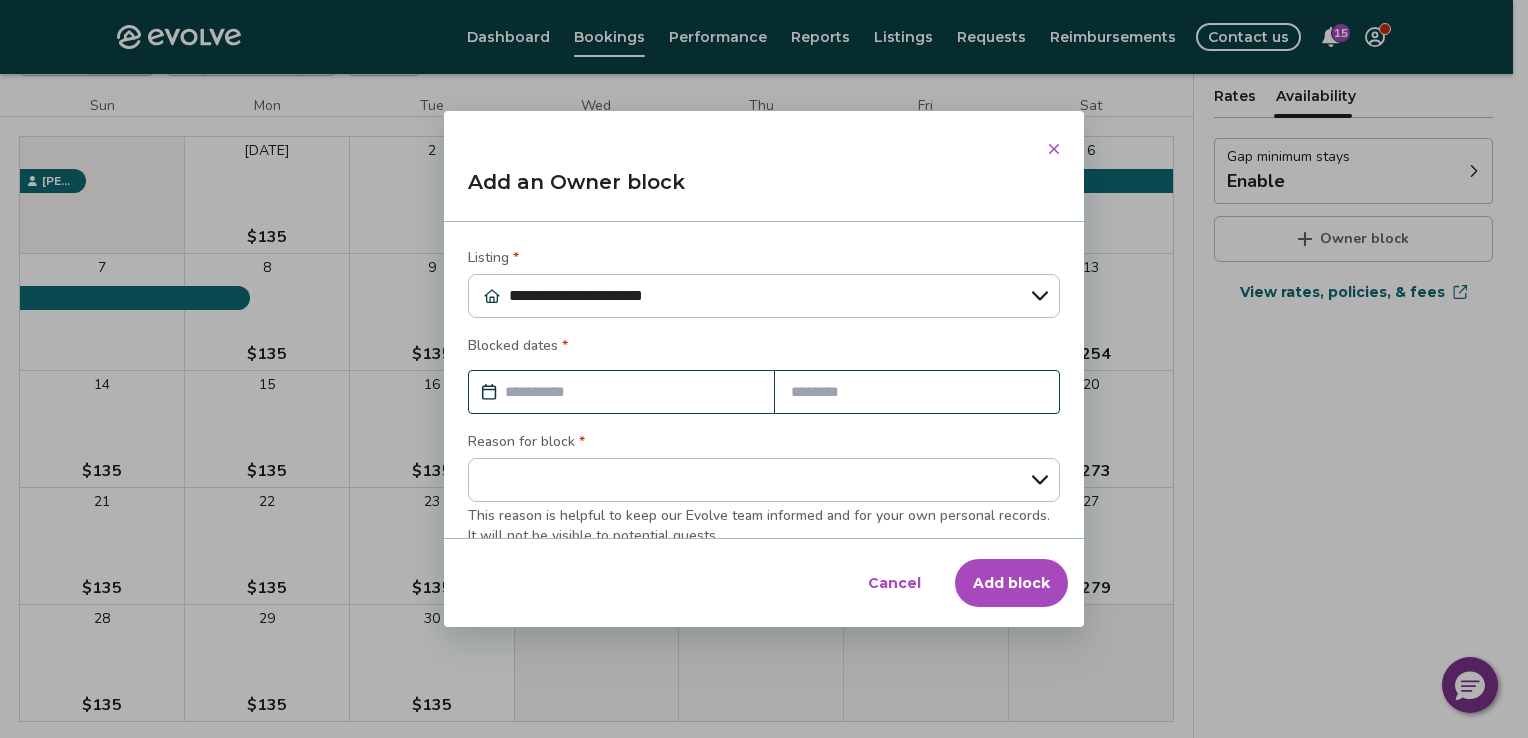click 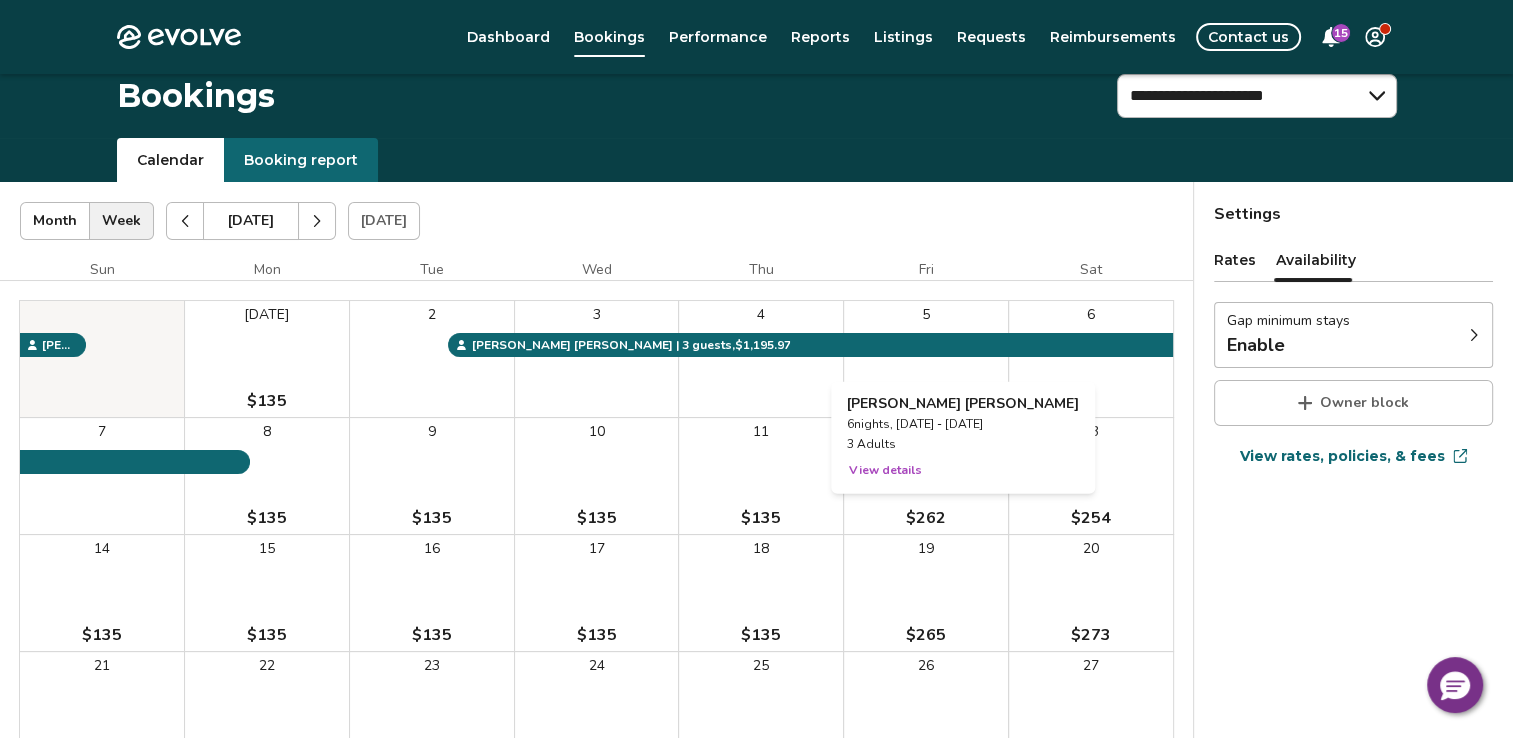 scroll, scrollTop: 3, scrollLeft: 0, axis: vertical 